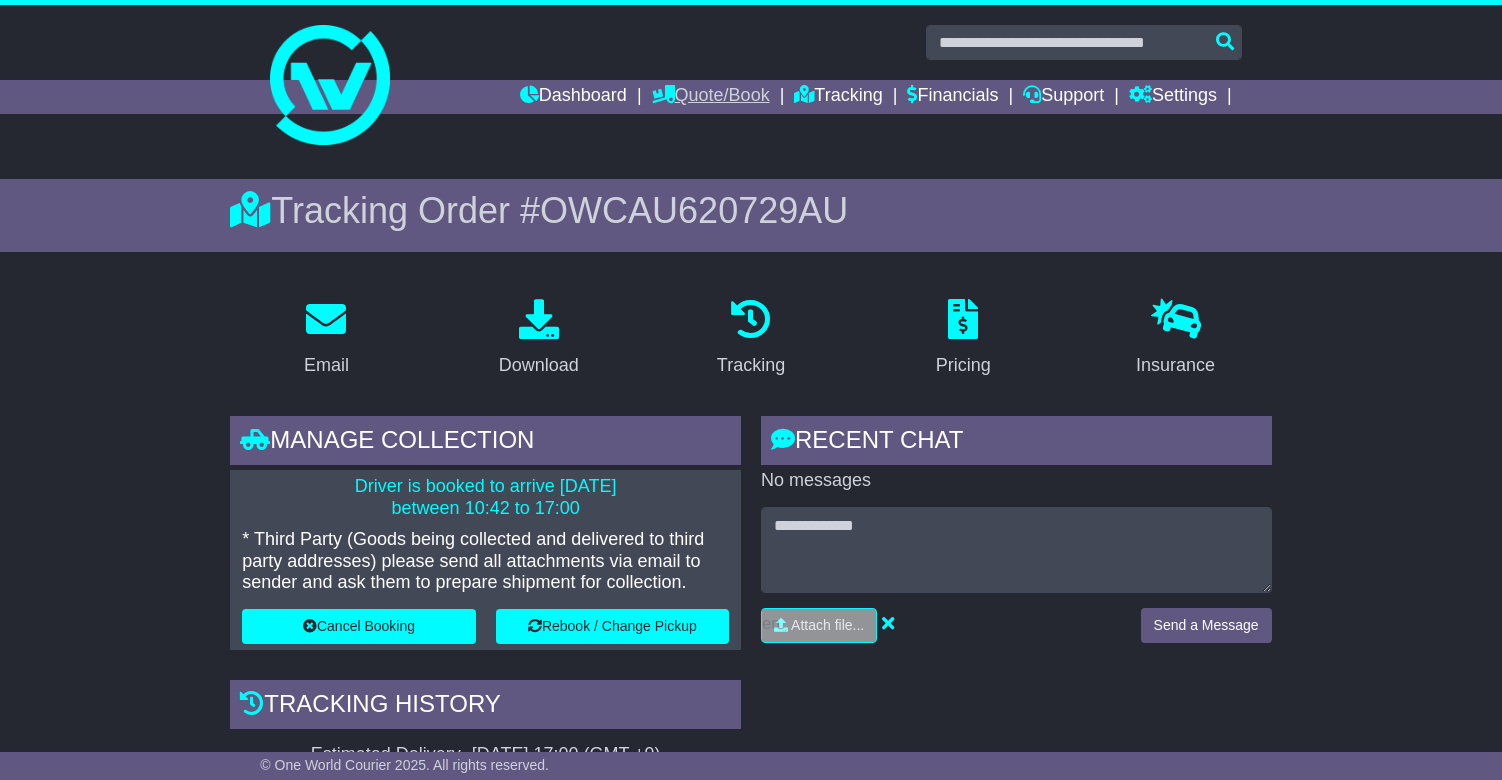 scroll, scrollTop: 0, scrollLeft: 0, axis: both 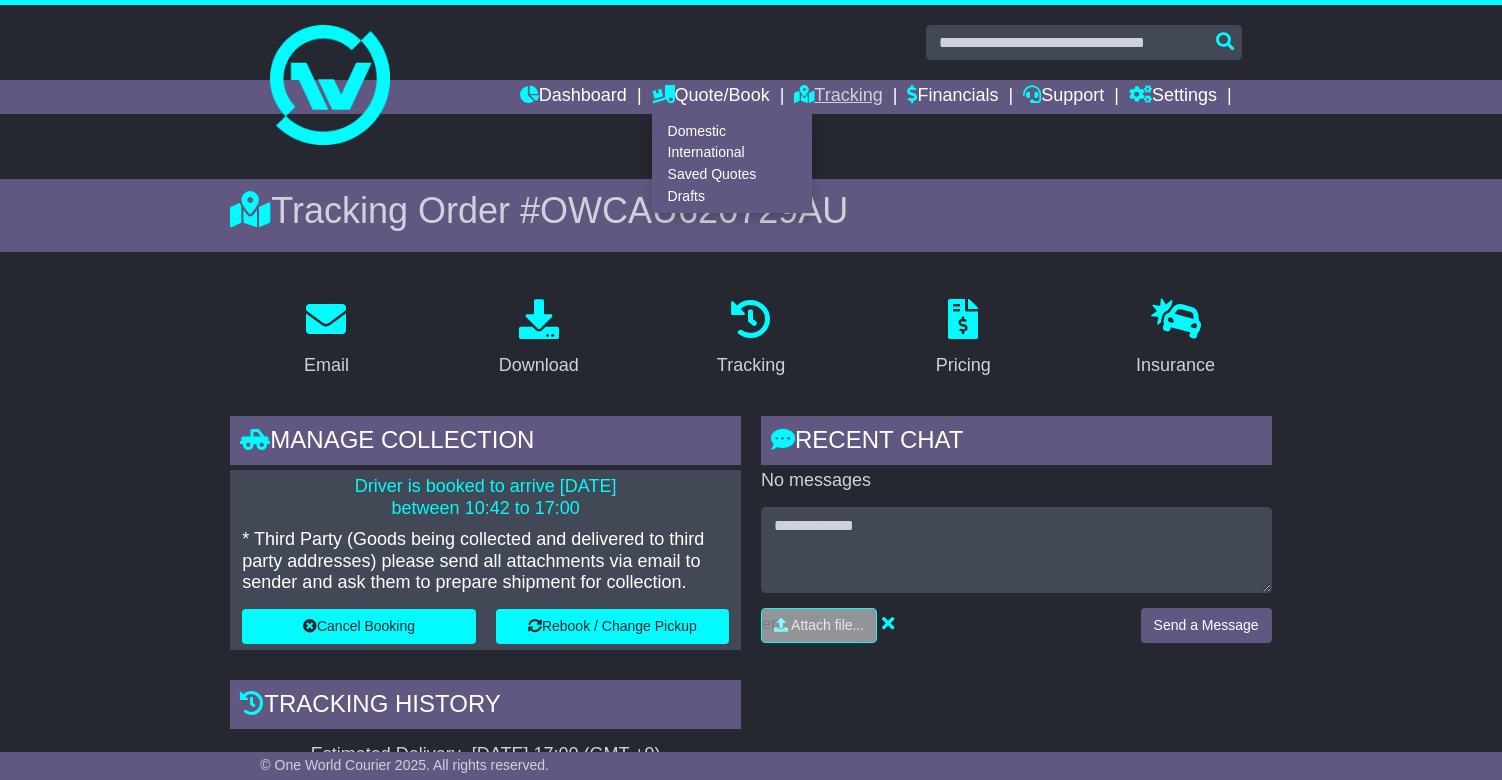 click on "Tracking" at bounding box center [838, 97] 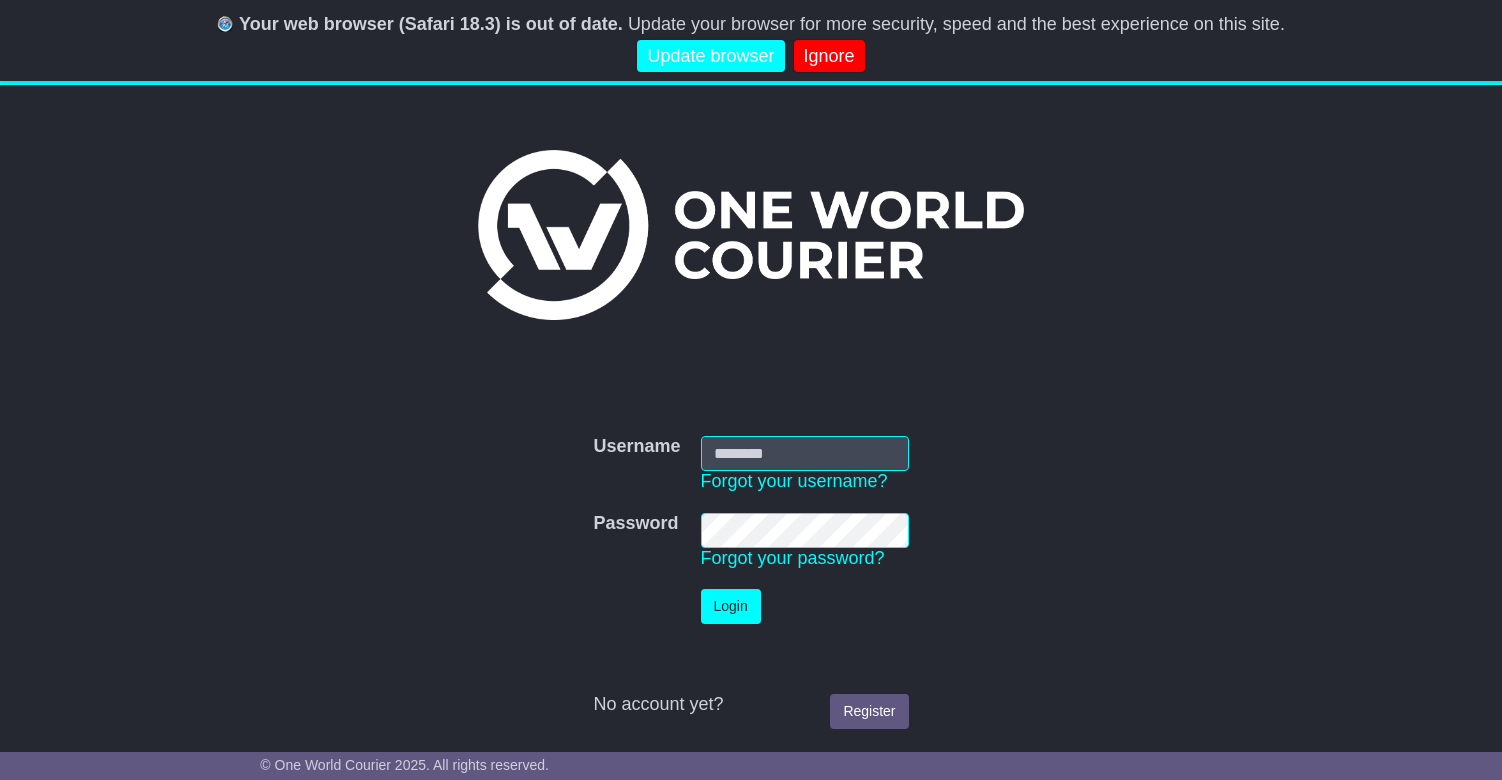 scroll, scrollTop: 0, scrollLeft: 0, axis: both 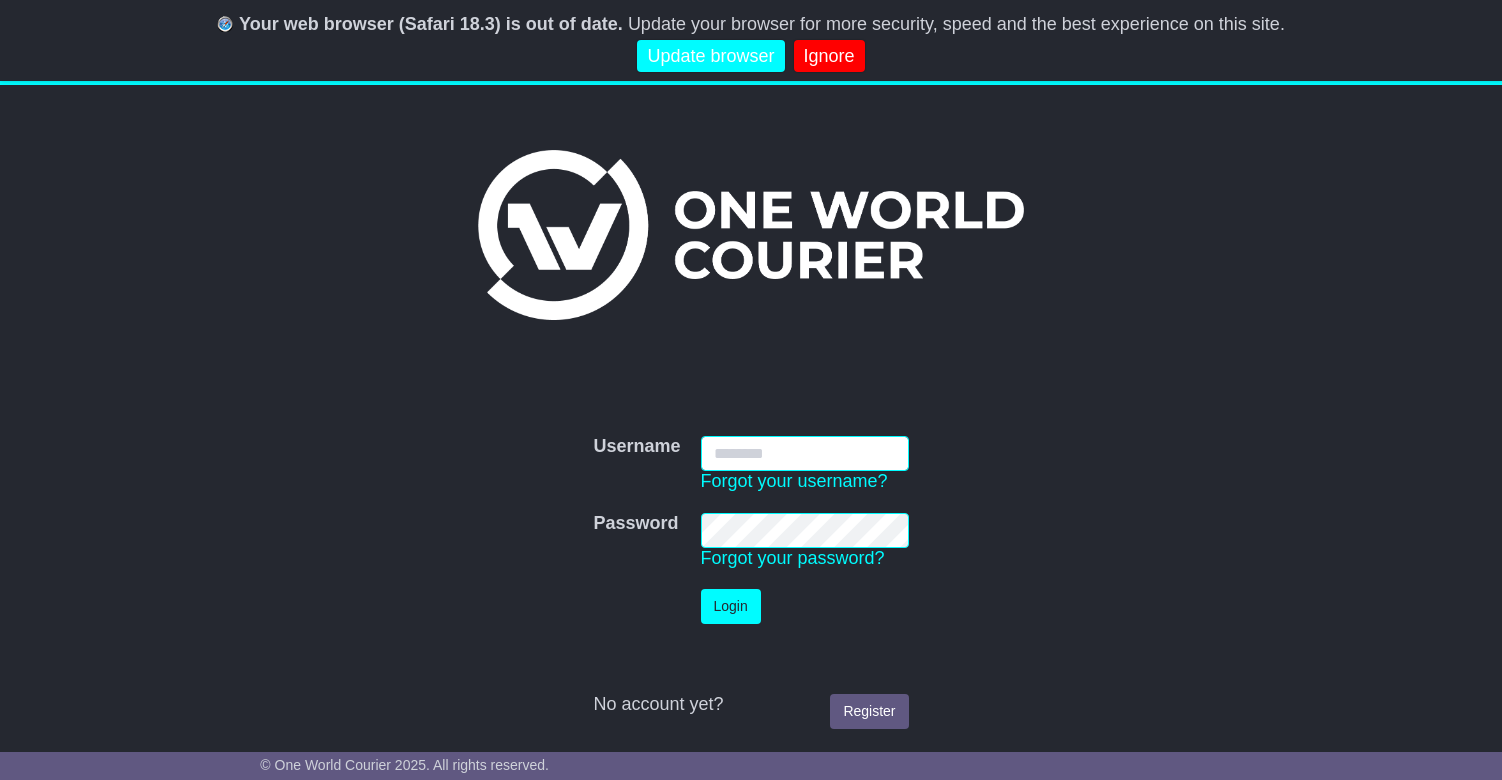 type on "**********" 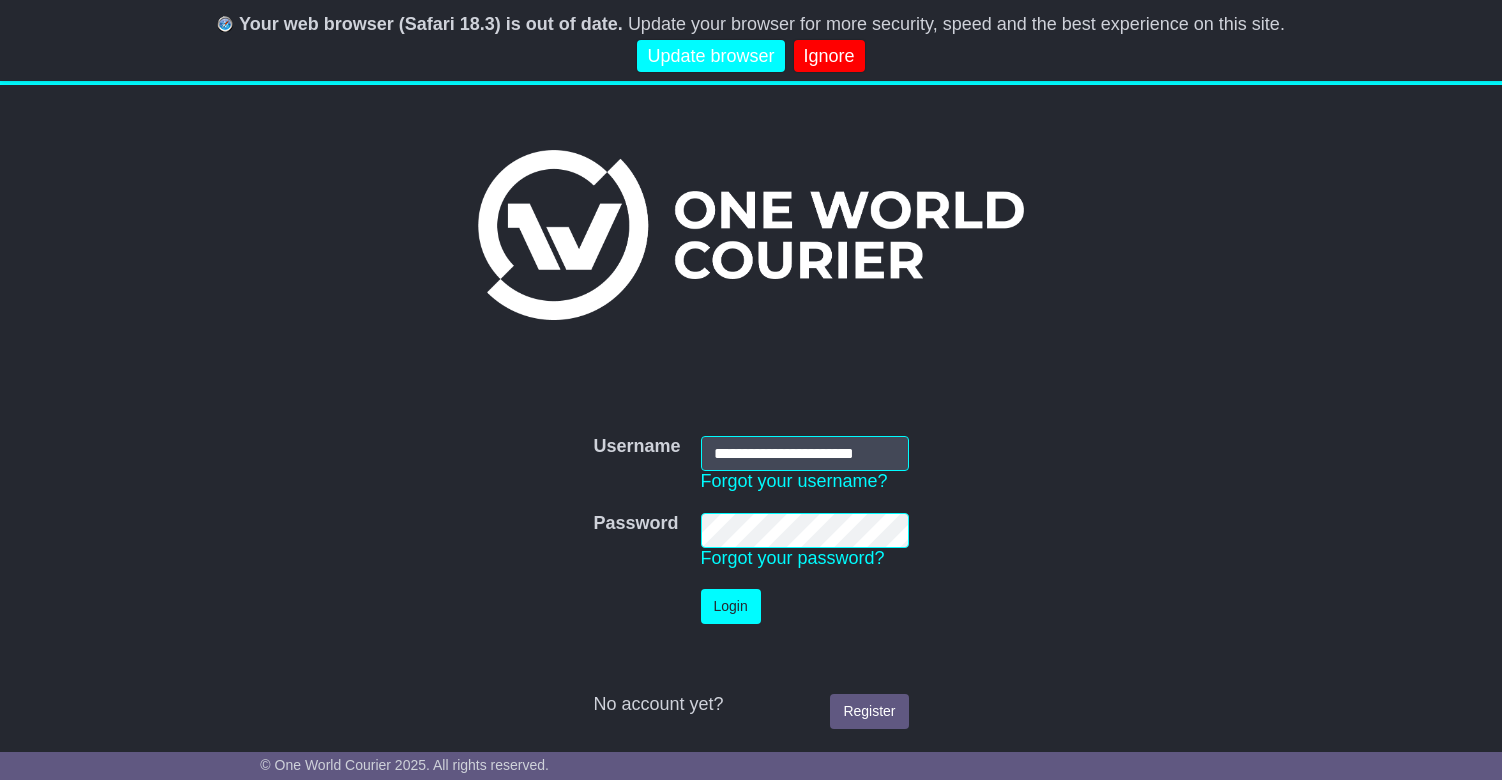click on "Login" at bounding box center [731, 606] 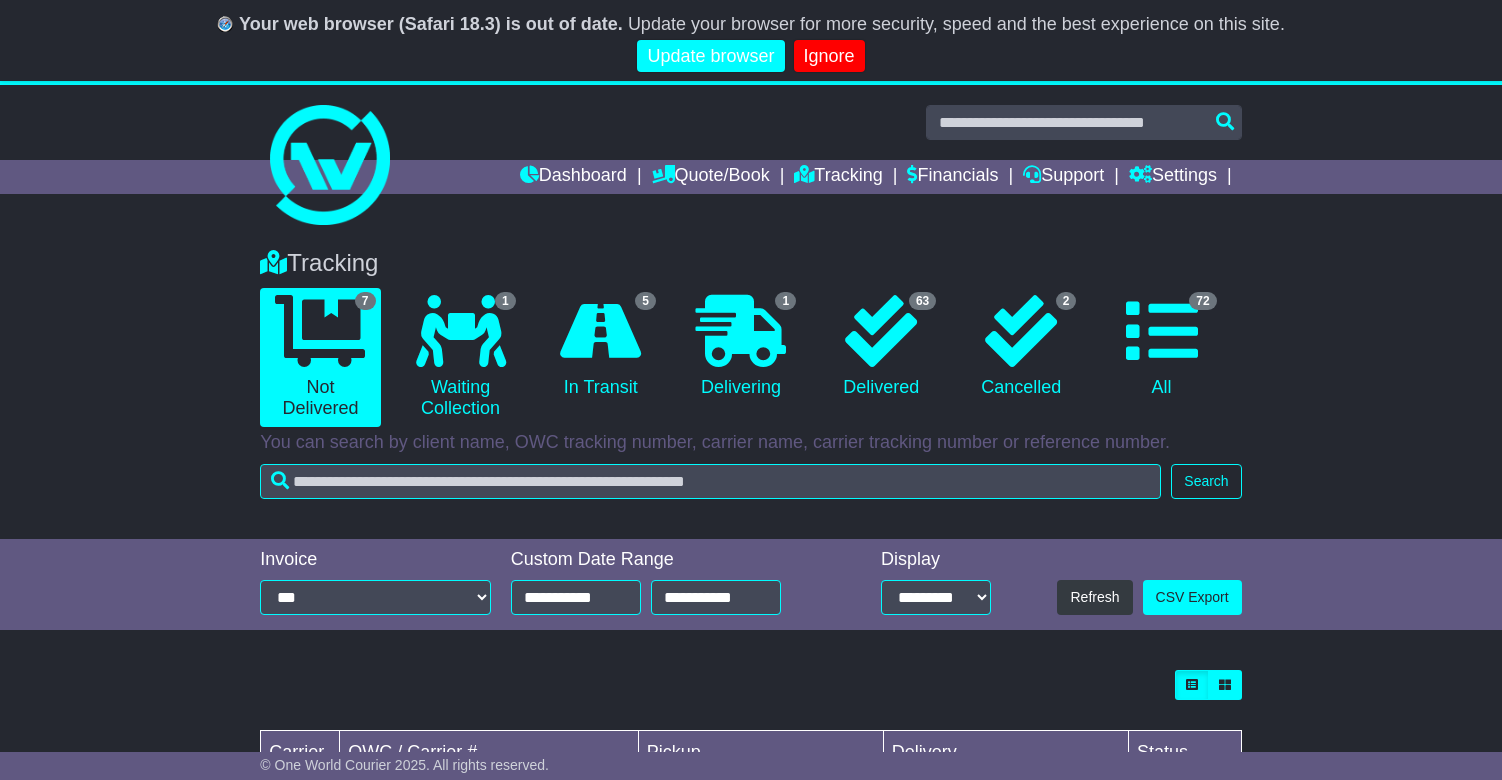 scroll, scrollTop: 0, scrollLeft: 0, axis: both 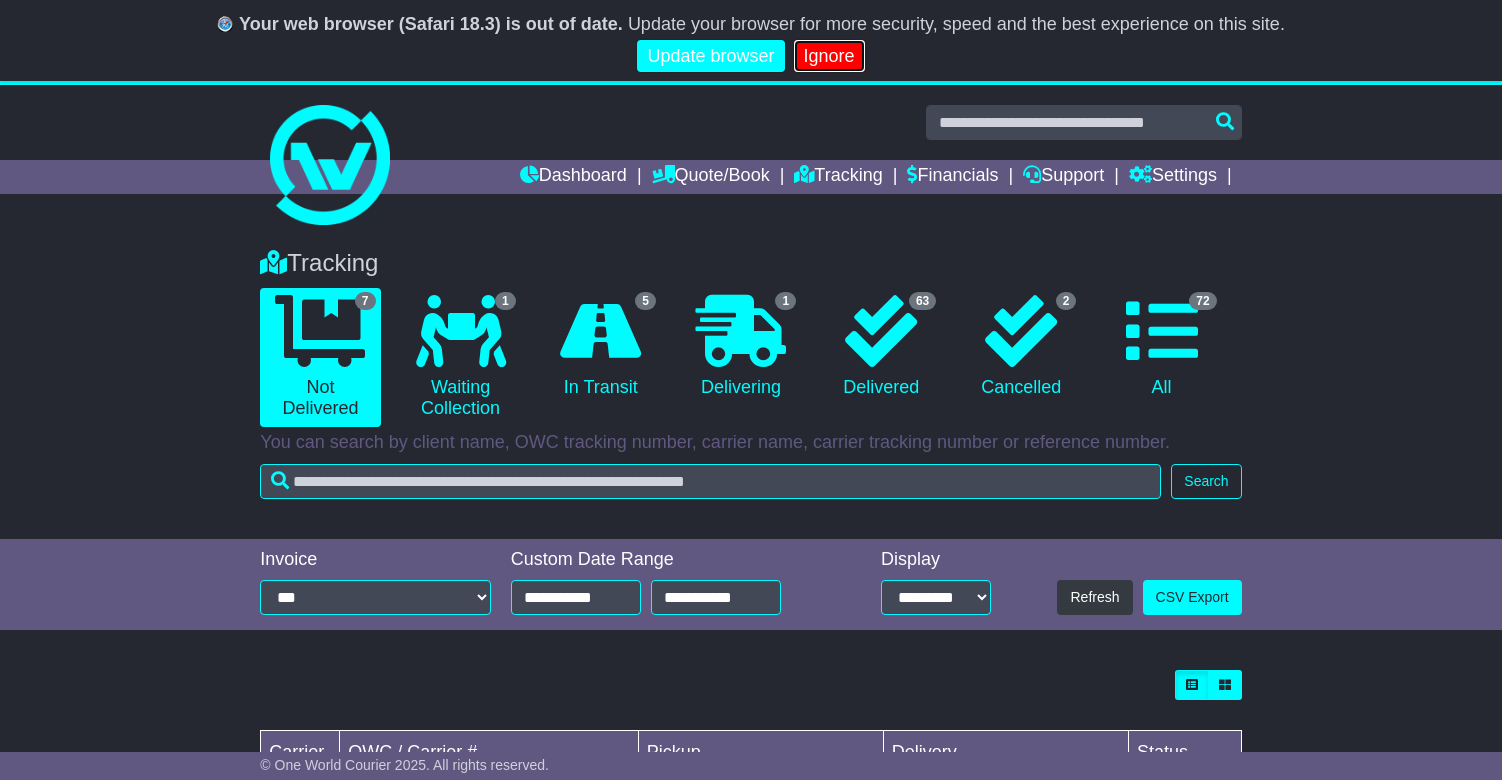 click on "Ignore" at bounding box center [829, 56] 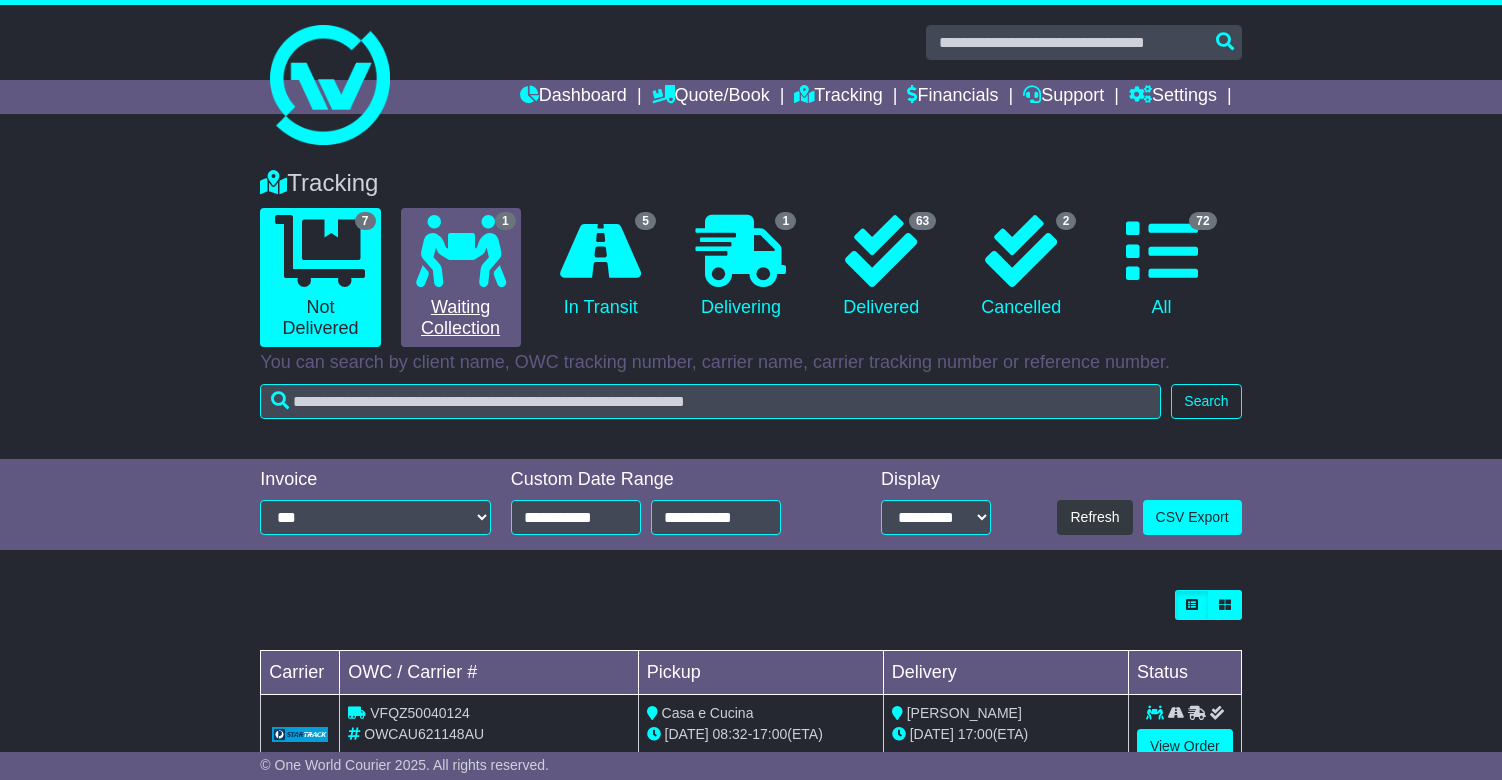 click at bounding box center (461, 251) 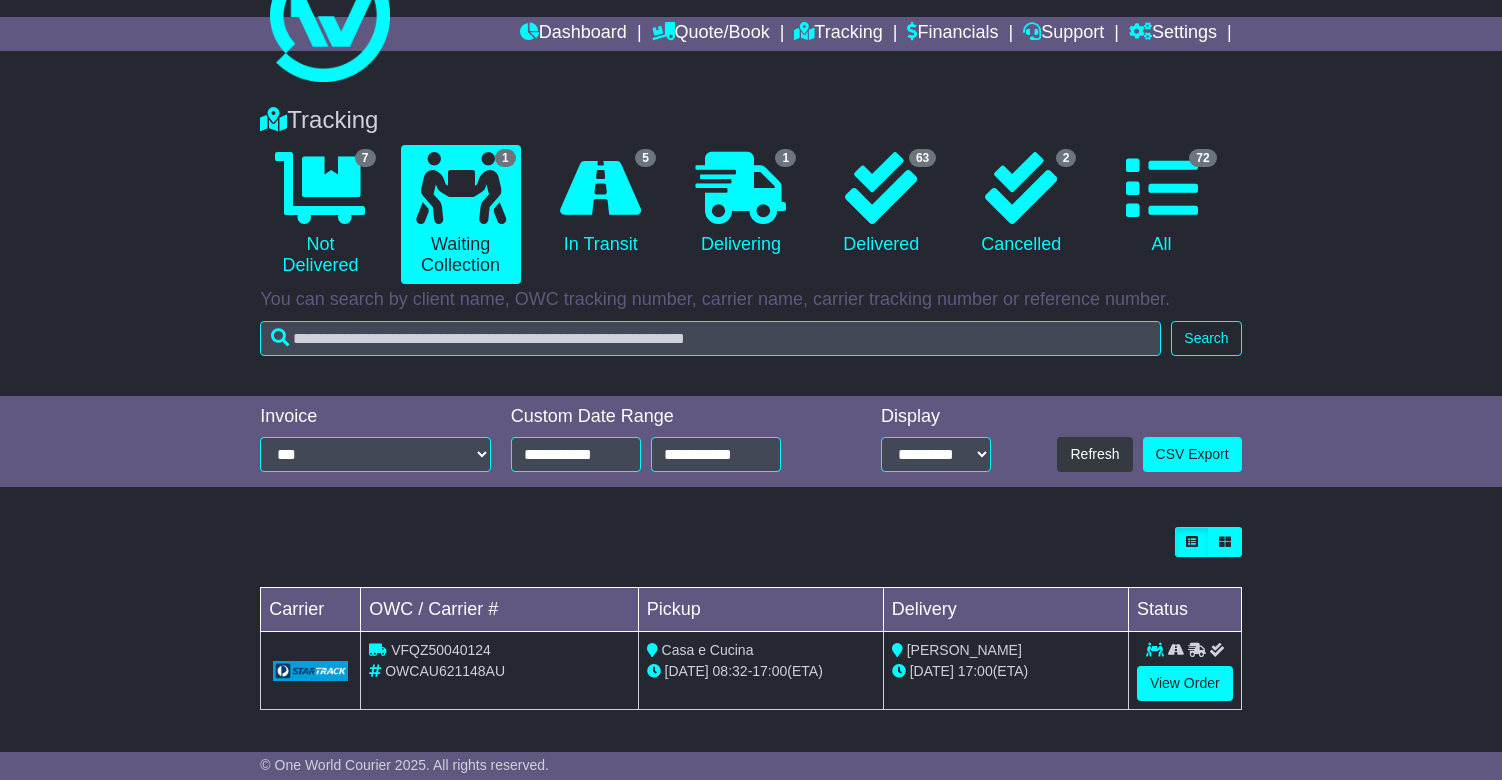 scroll, scrollTop: 61, scrollLeft: 0, axis: vertical 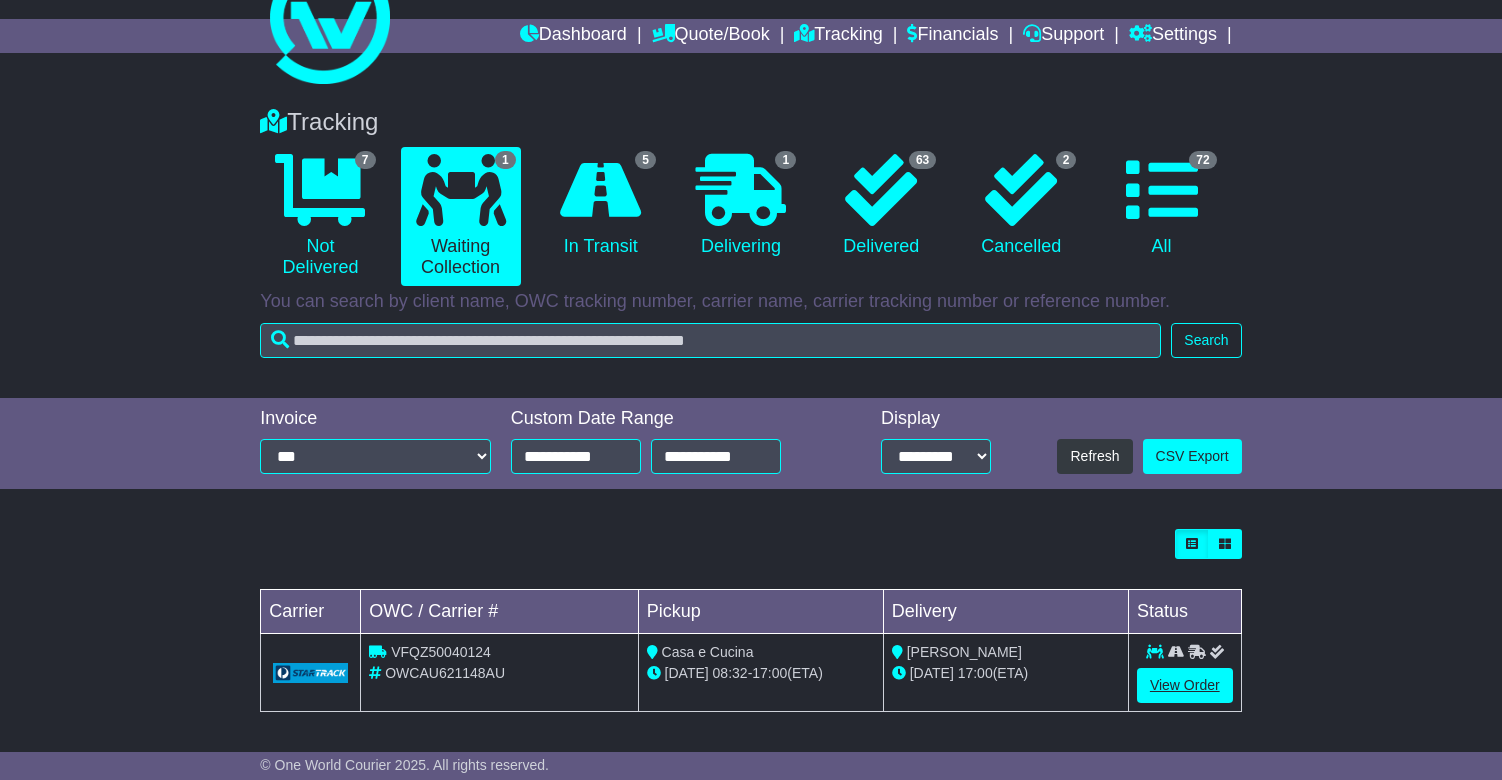 click on "View Order" at bounding box center [1185, 685] 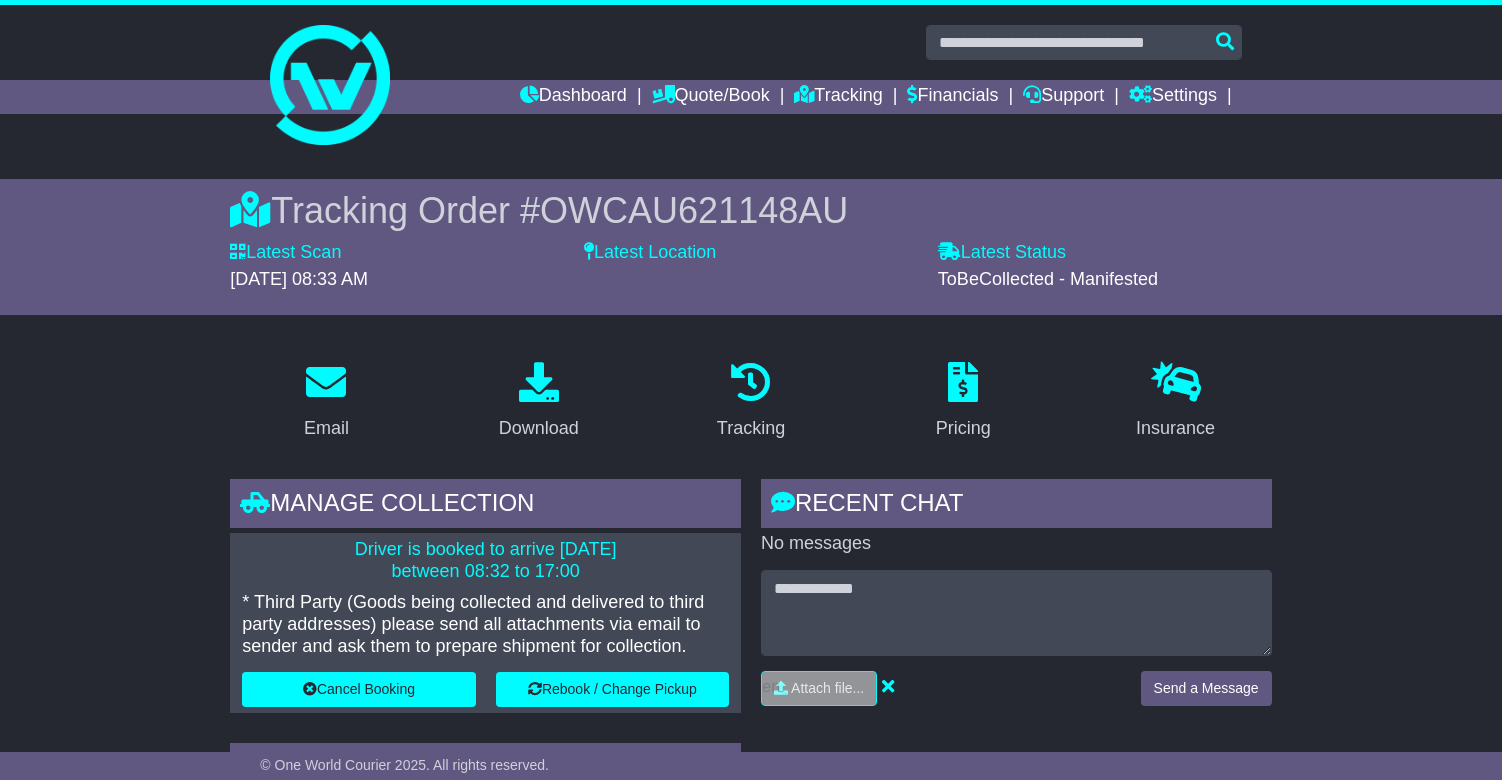 scroll, scrollTop: 0, scrollLeft: 0, axis: both 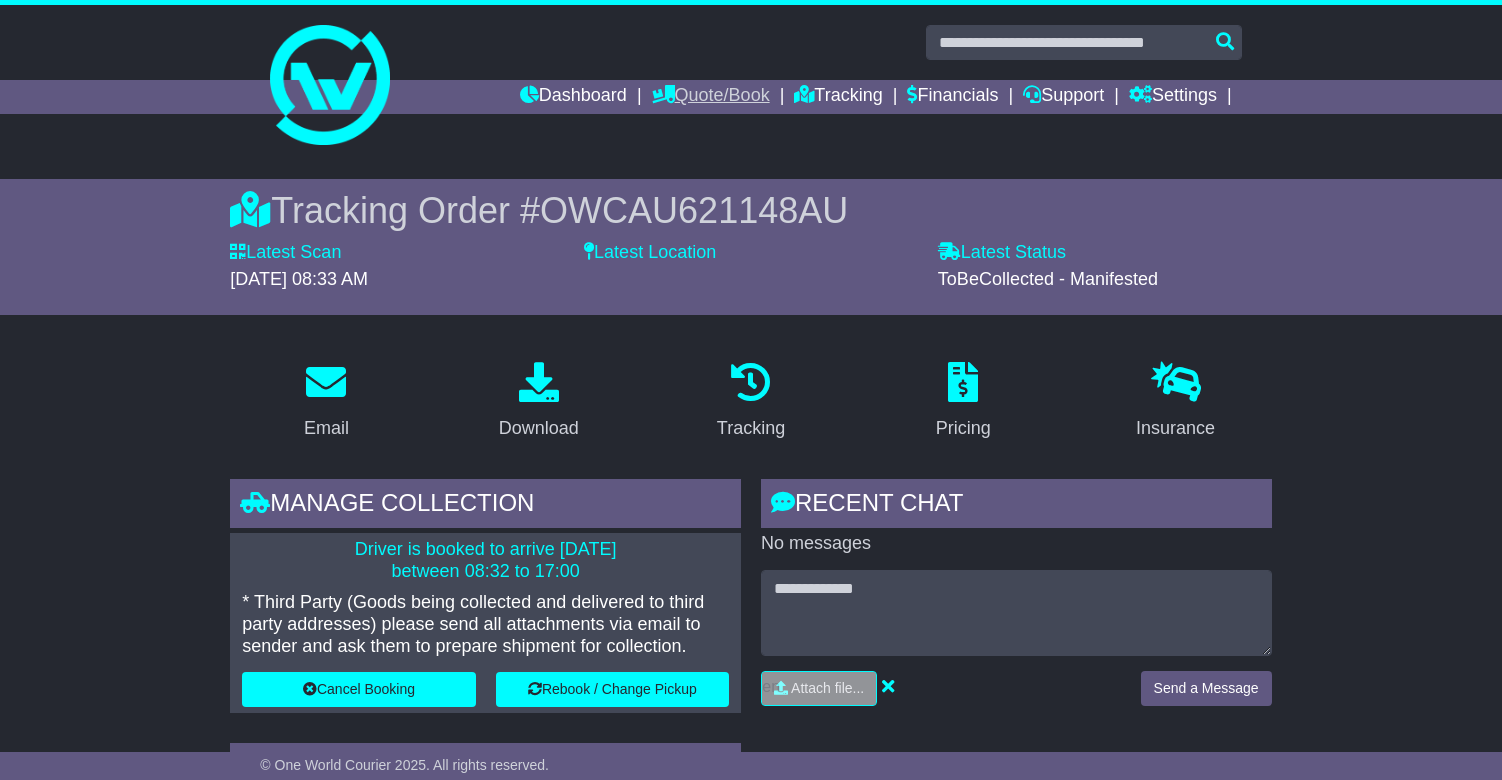 click on "Quote/Book" at bounding box center [711, 97] 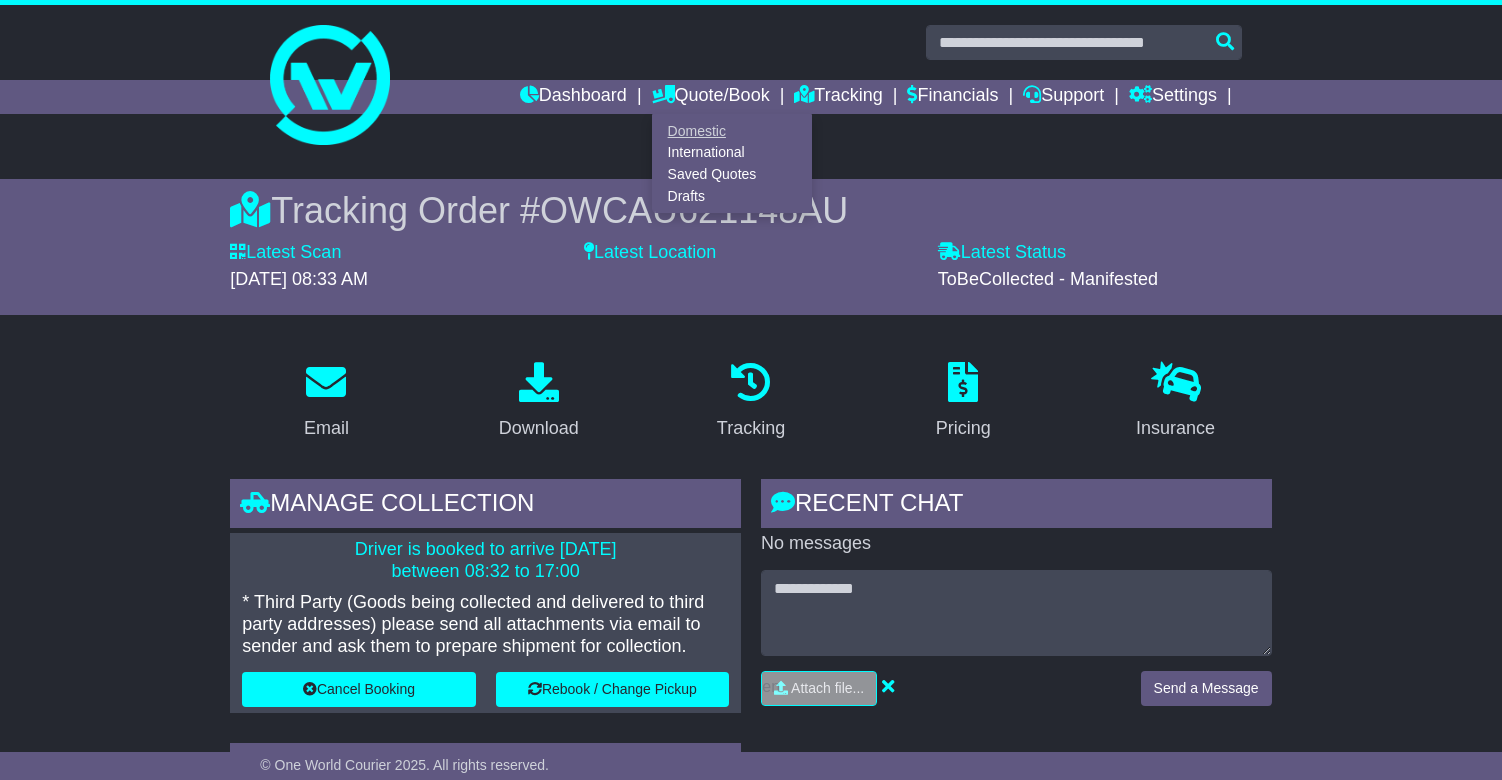 click on "Domestic" at bounding box center (732, 131) 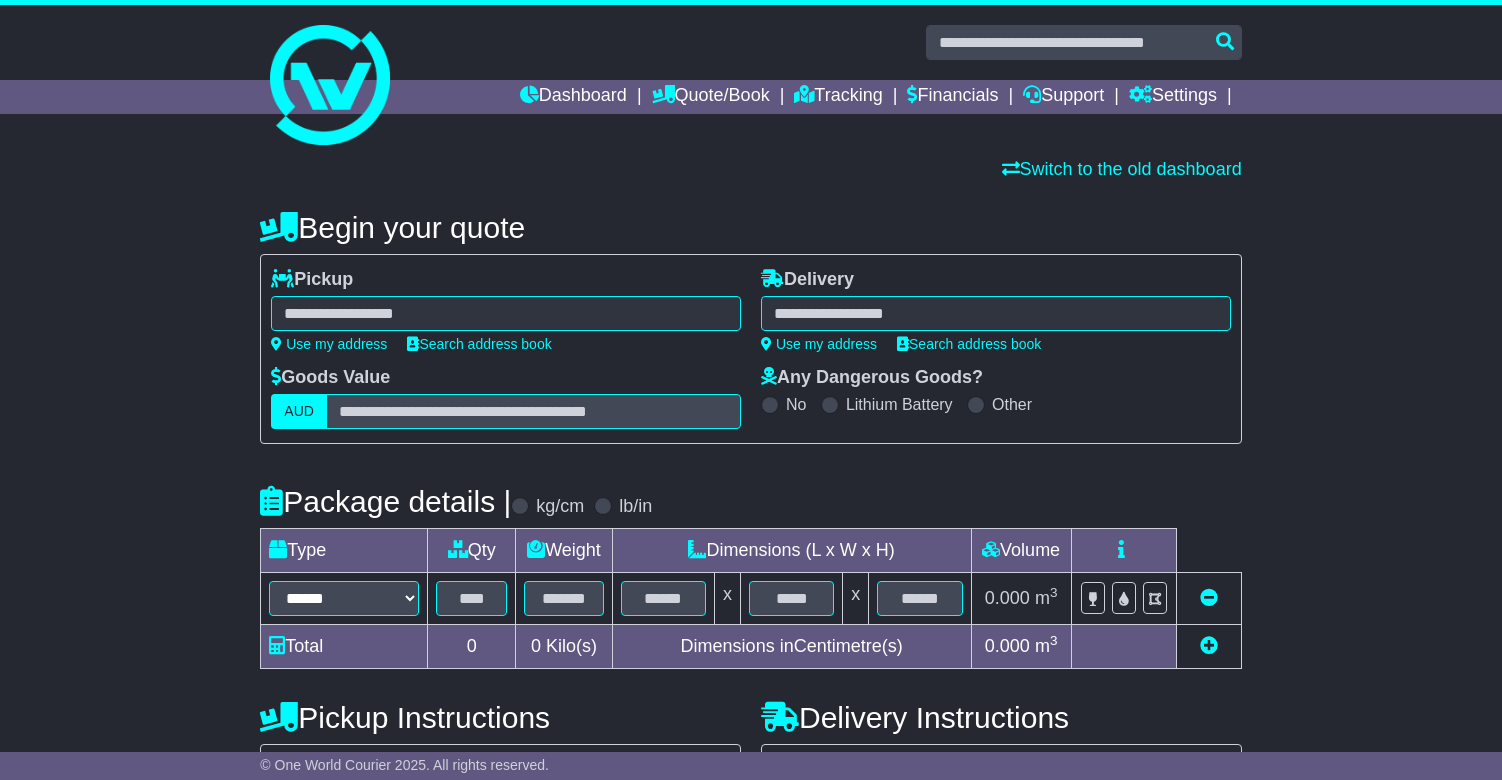 scroll, scrollTop: 0, scrollLeft: 0, axis: both 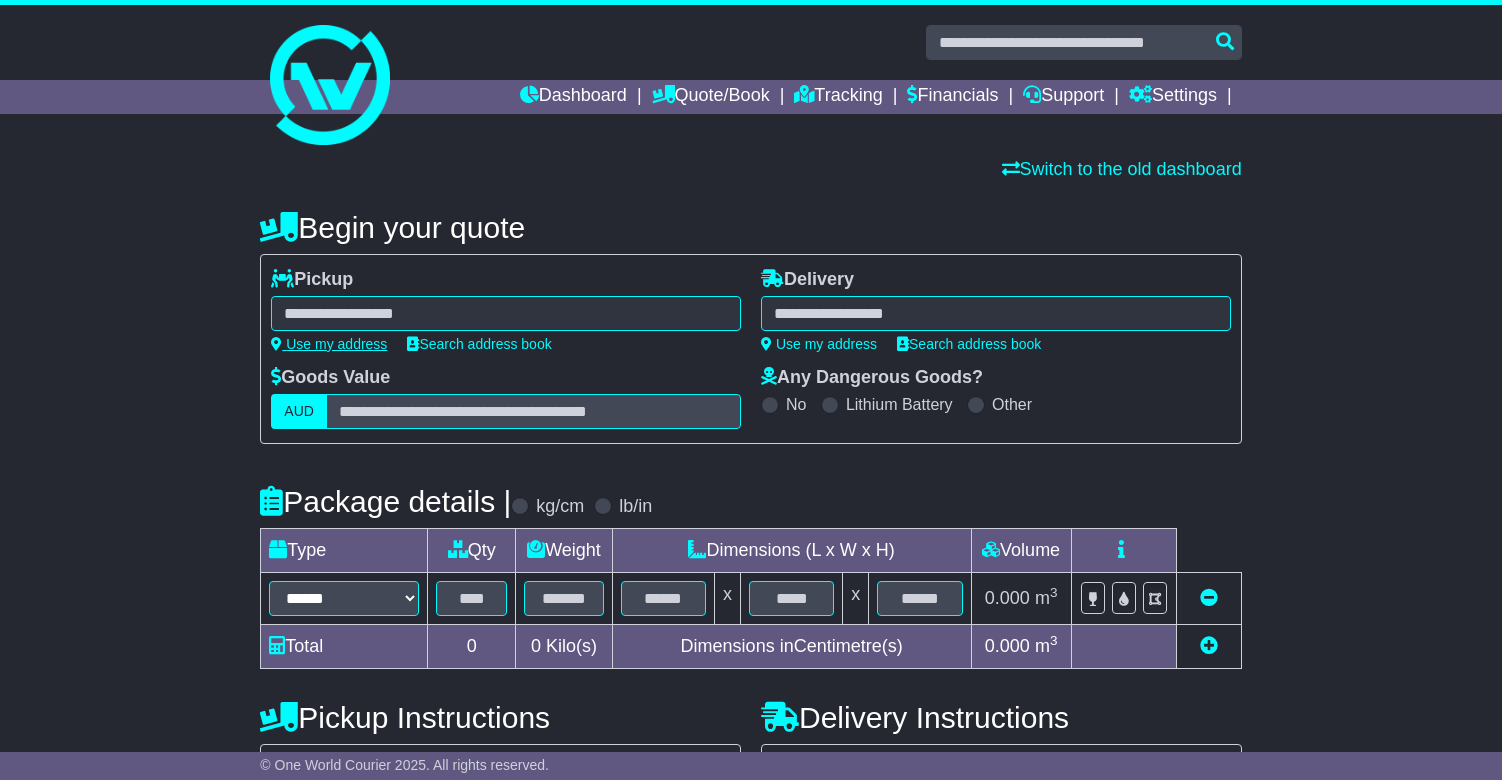click on "Use my address" at bounding box center (329, 344) 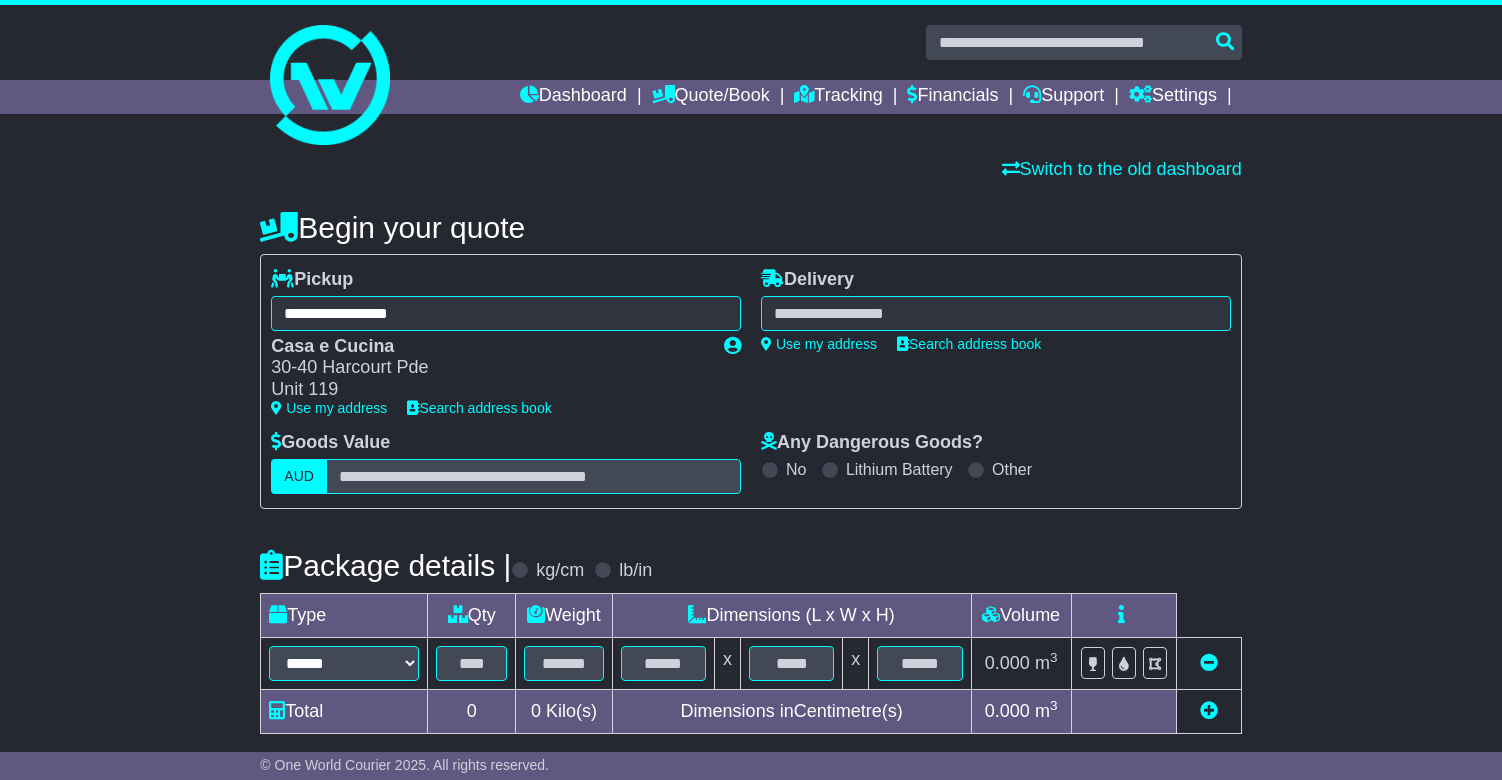 click at bounding box center (996, 313) 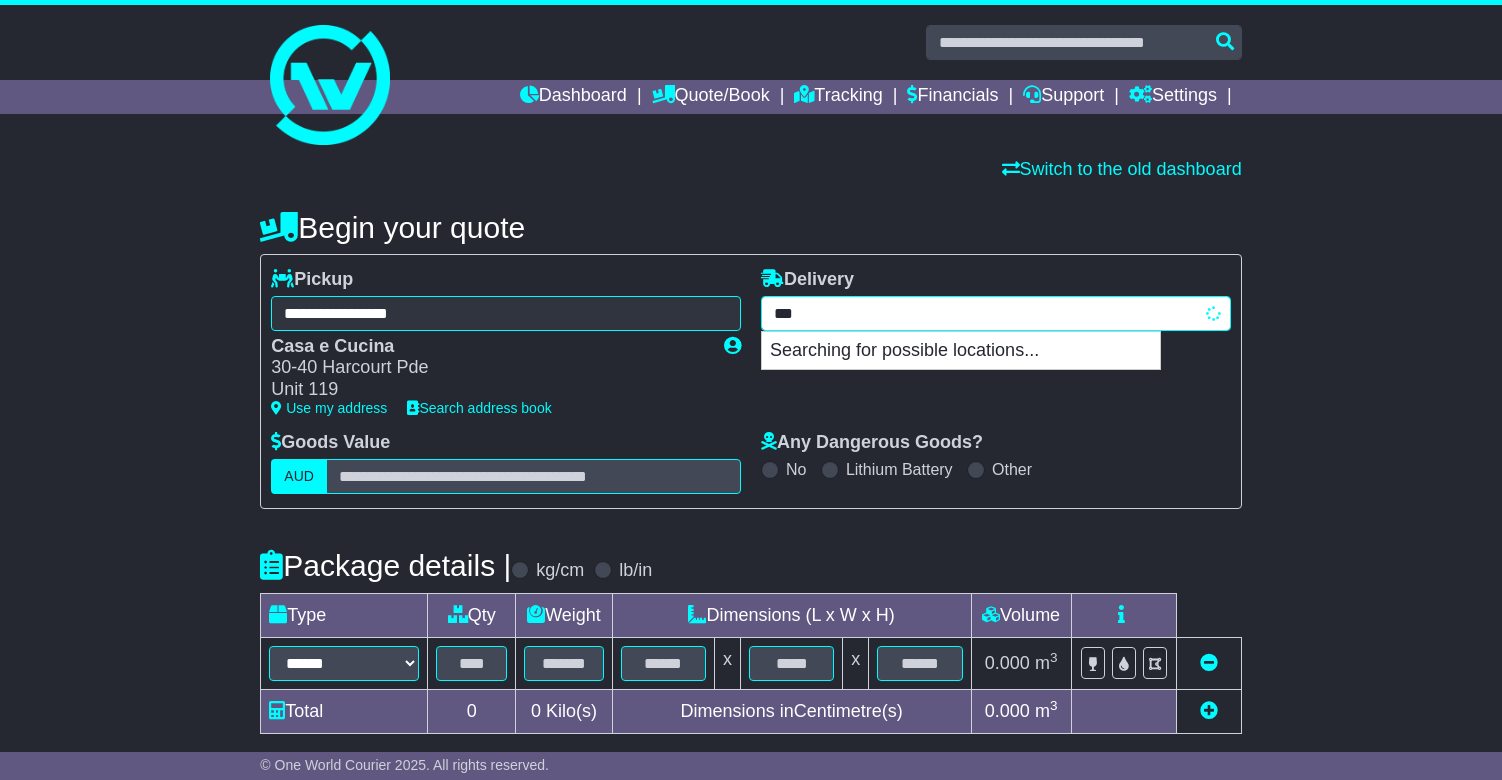 type on "****" 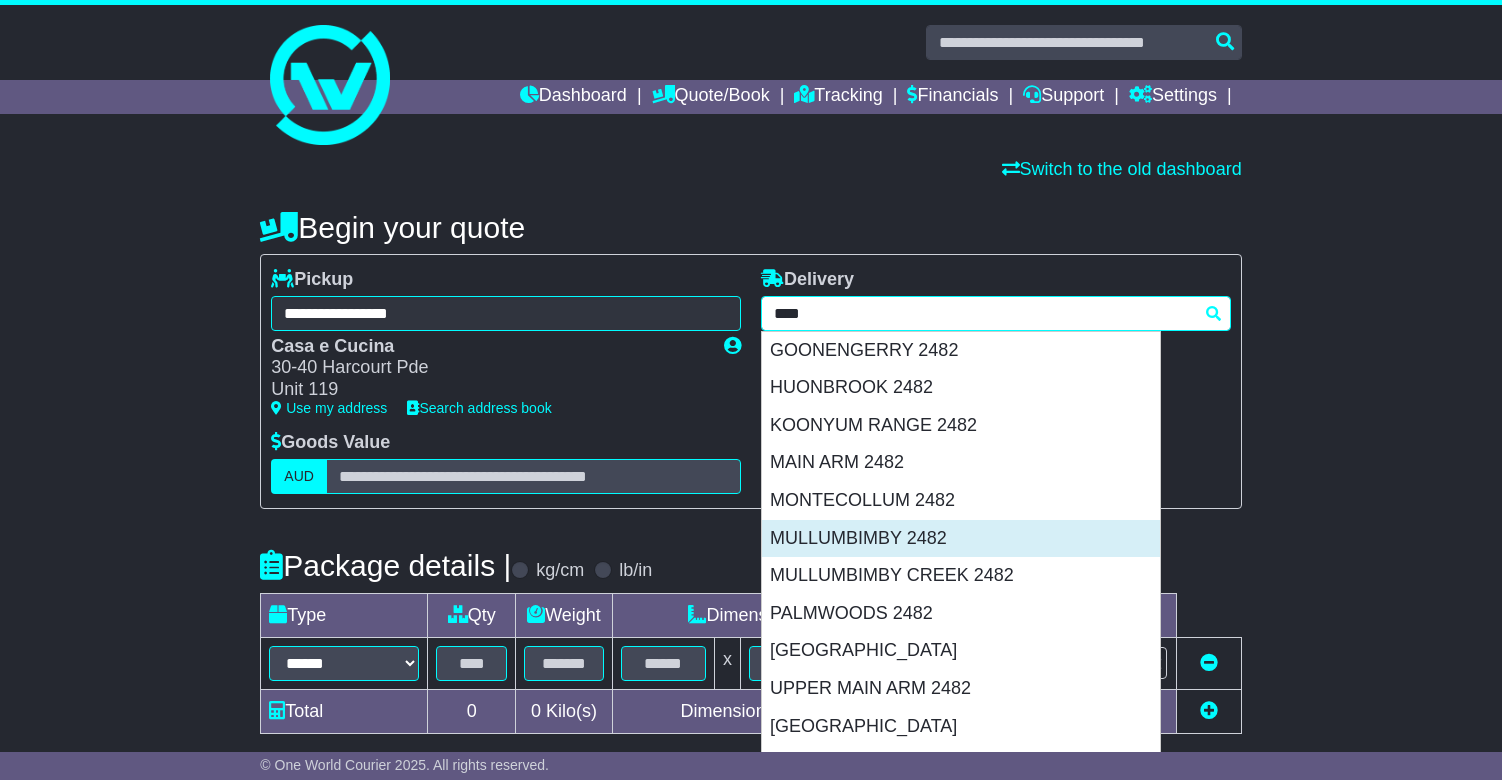 click on "MULLUMBIMBY 2482" at bounding box center (961, 539) 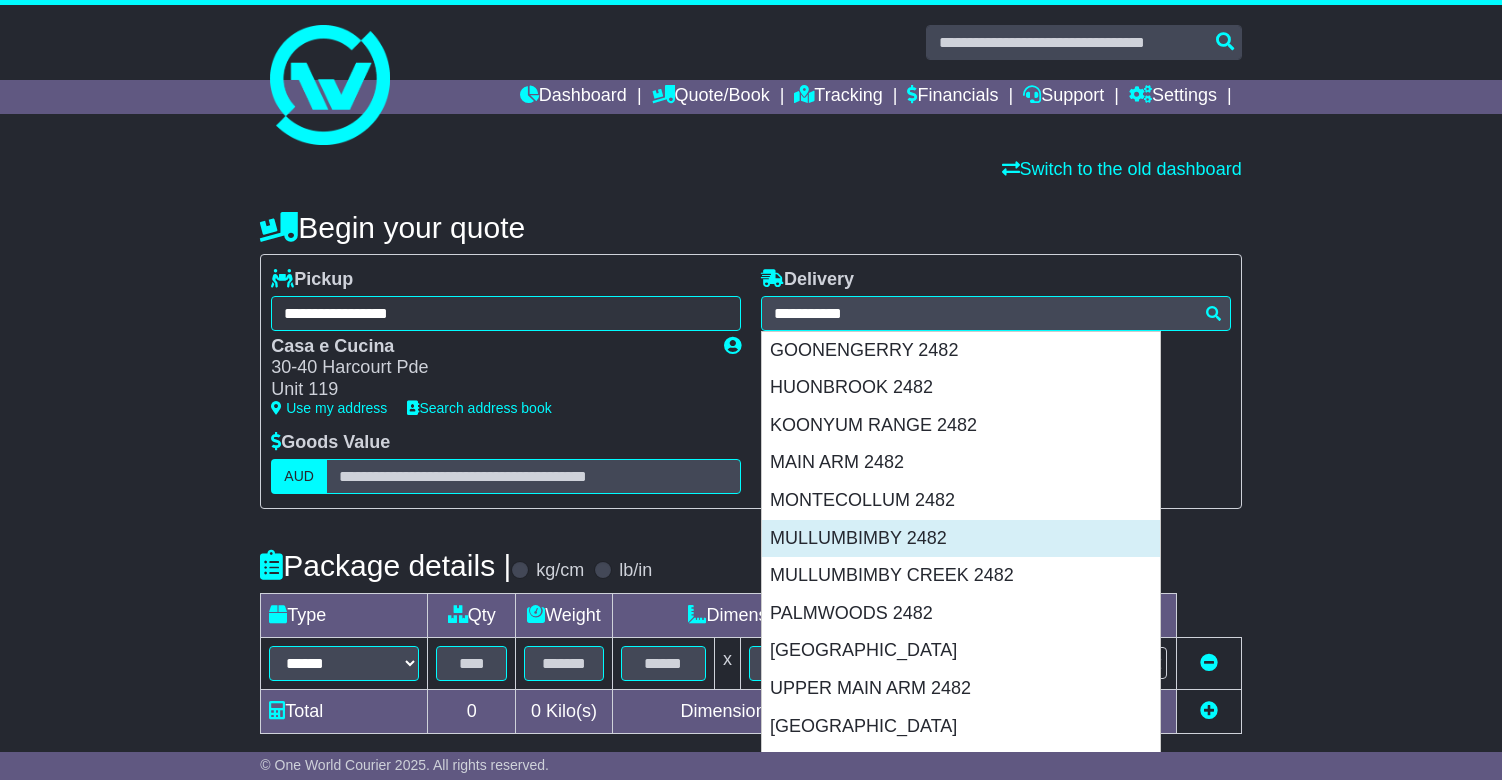 type on "**********" 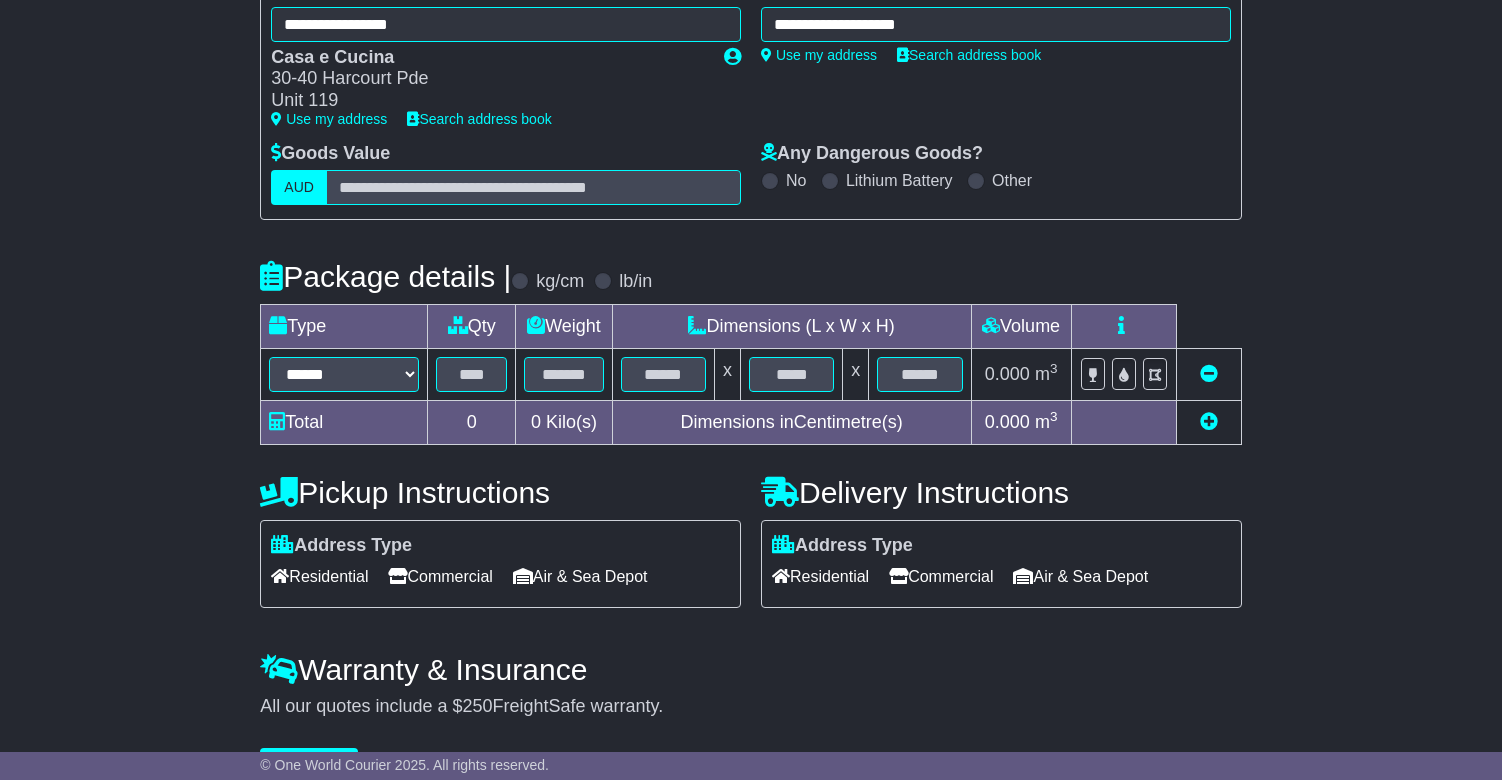 scroll, scrollTop: 327, scrollLeft: 0, axis: vertical 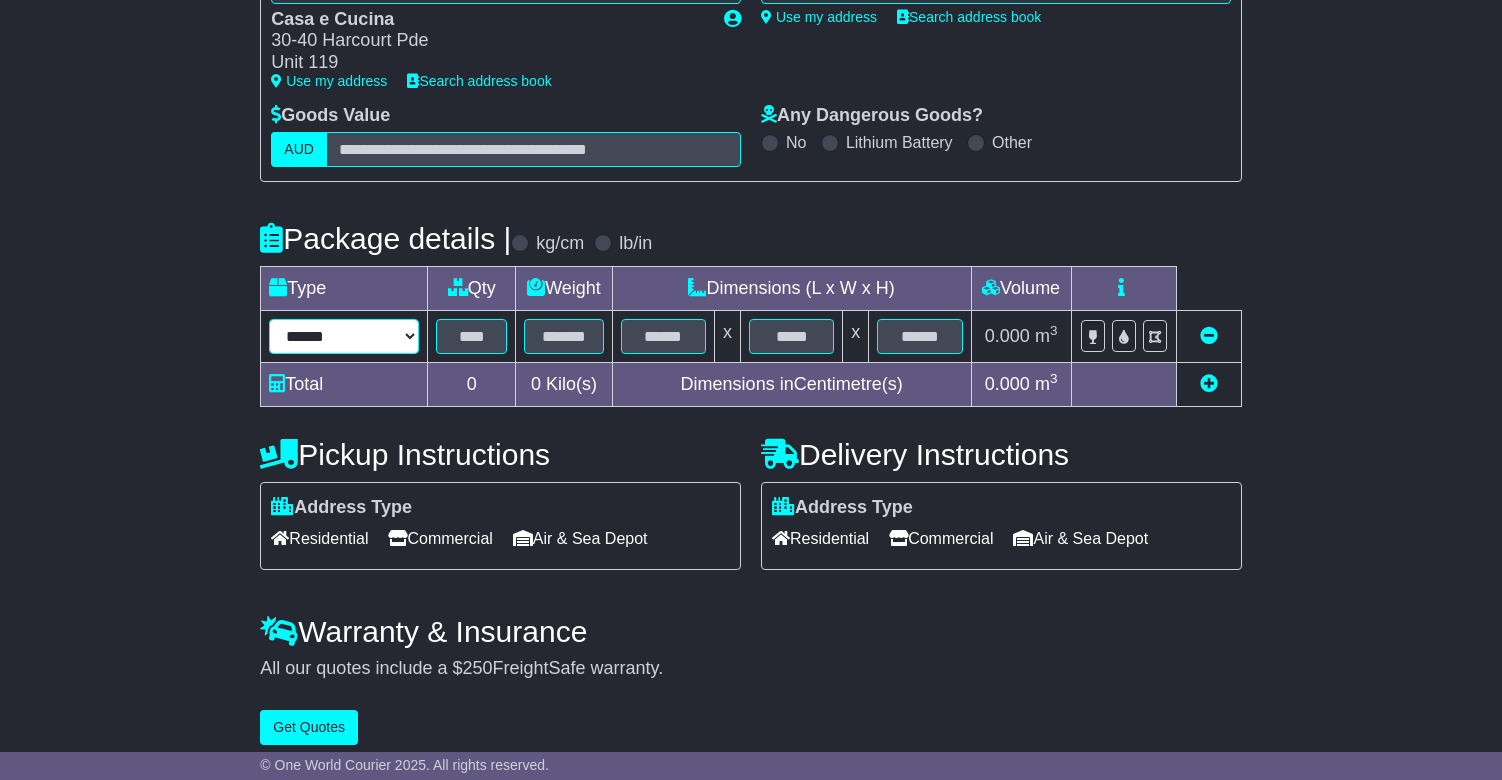 select on "****" 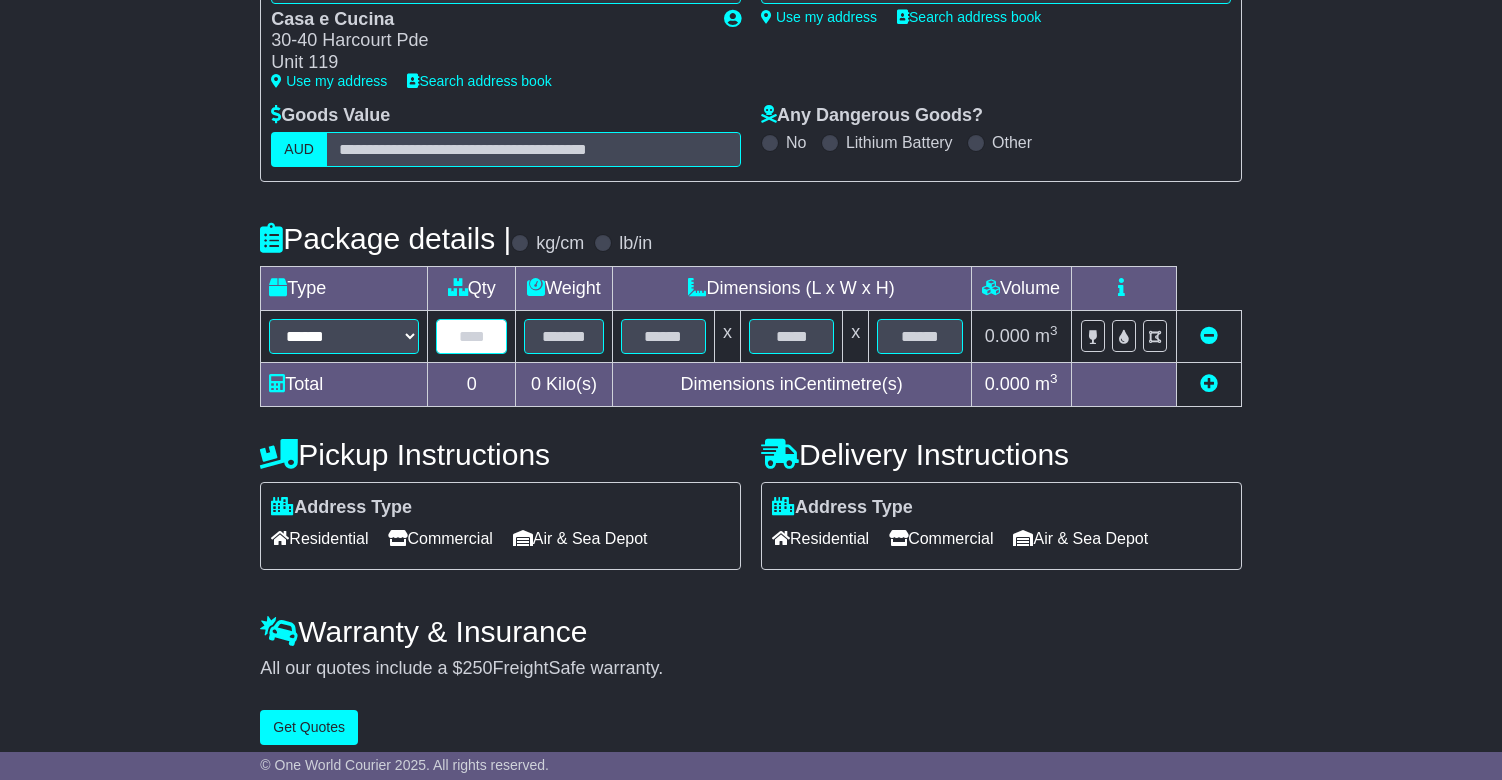 click at bounding box center (471, 336) 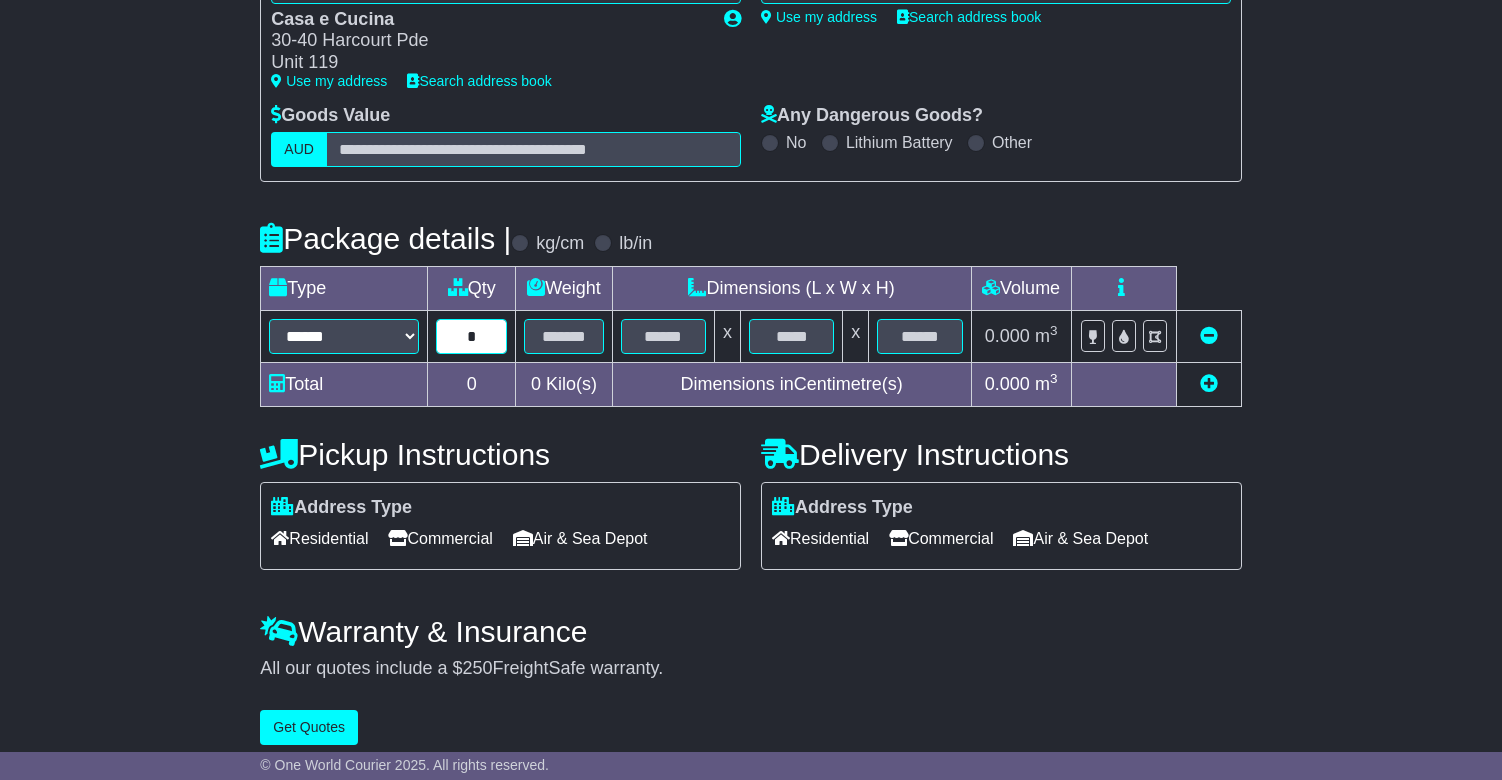 type on "*" 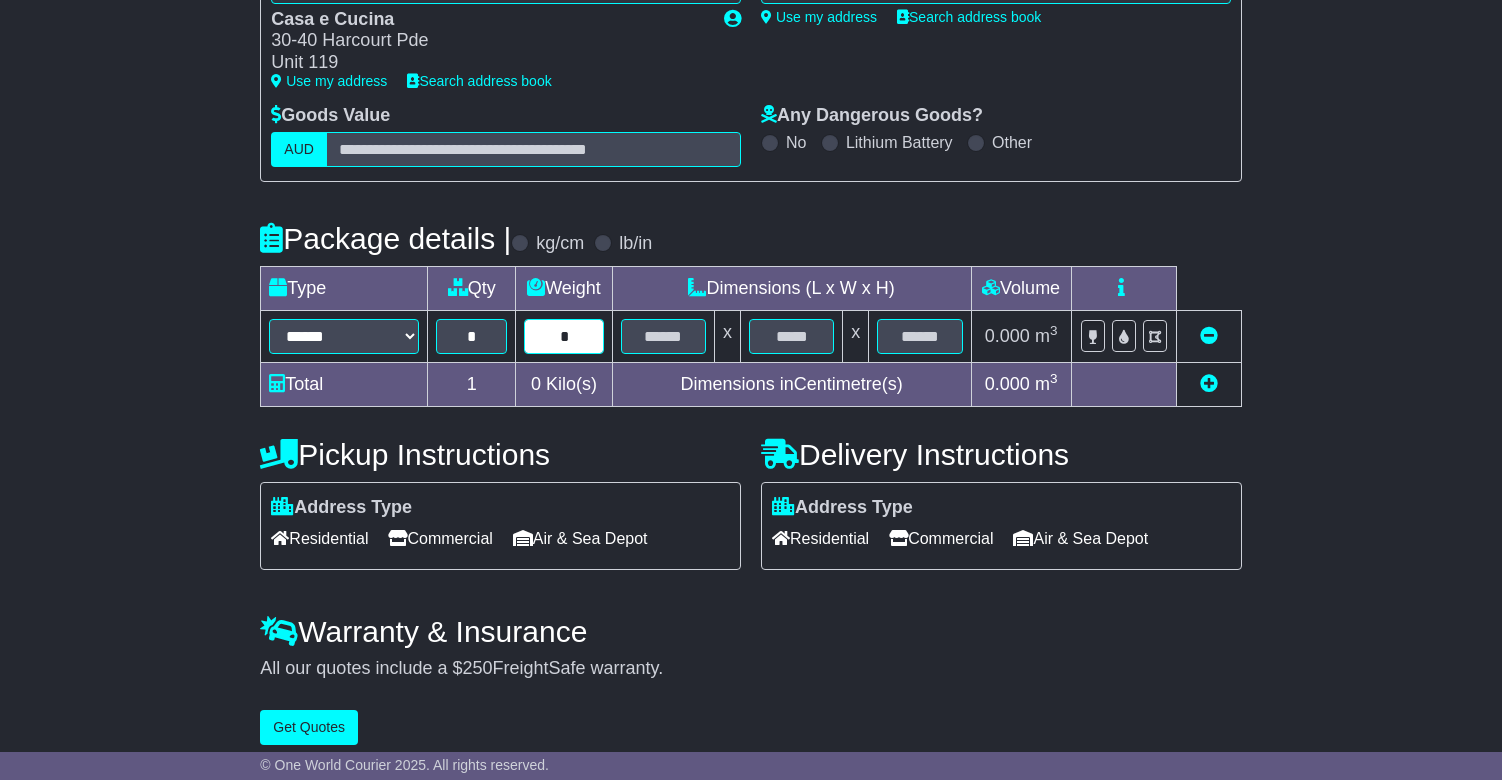 type on "*" 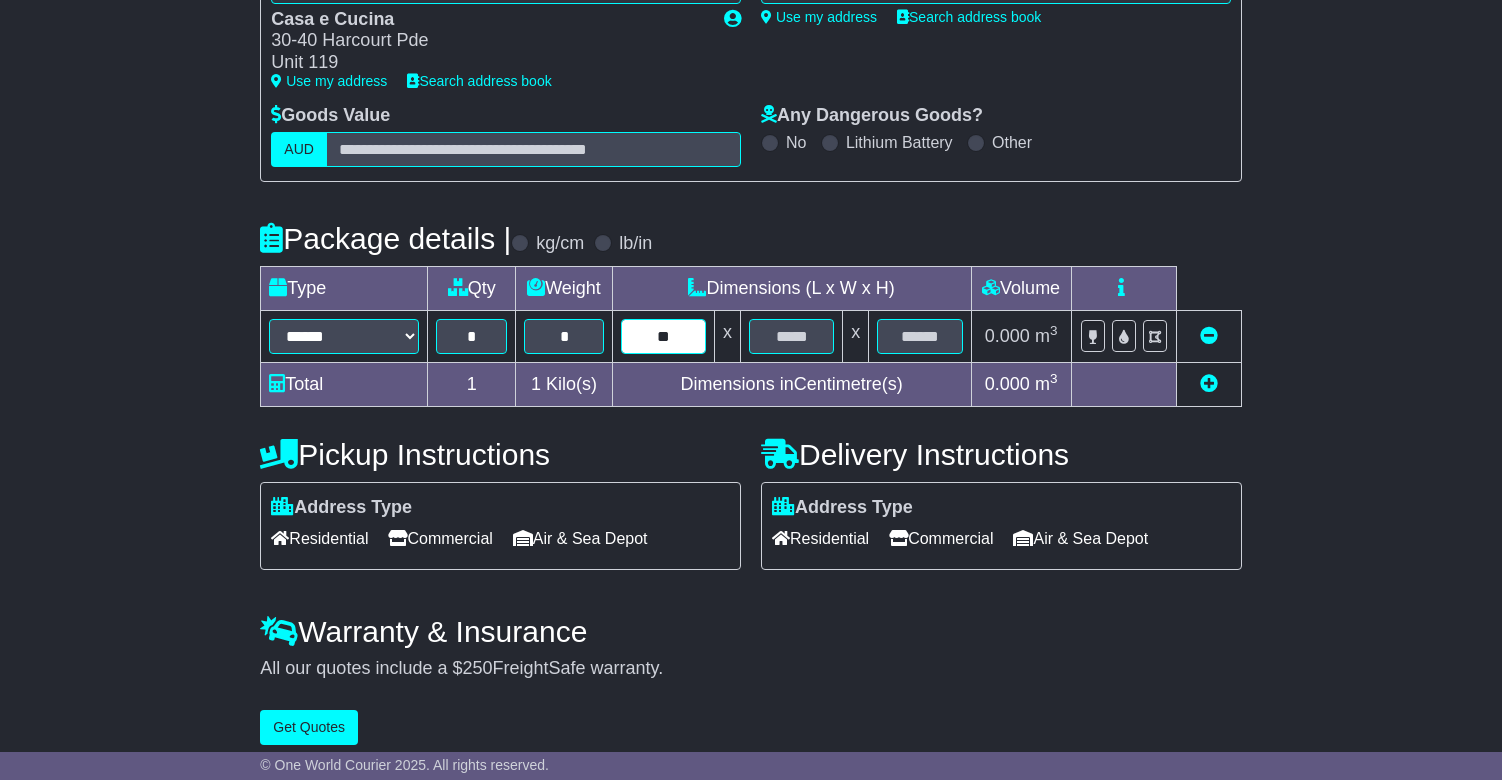 type on "**" 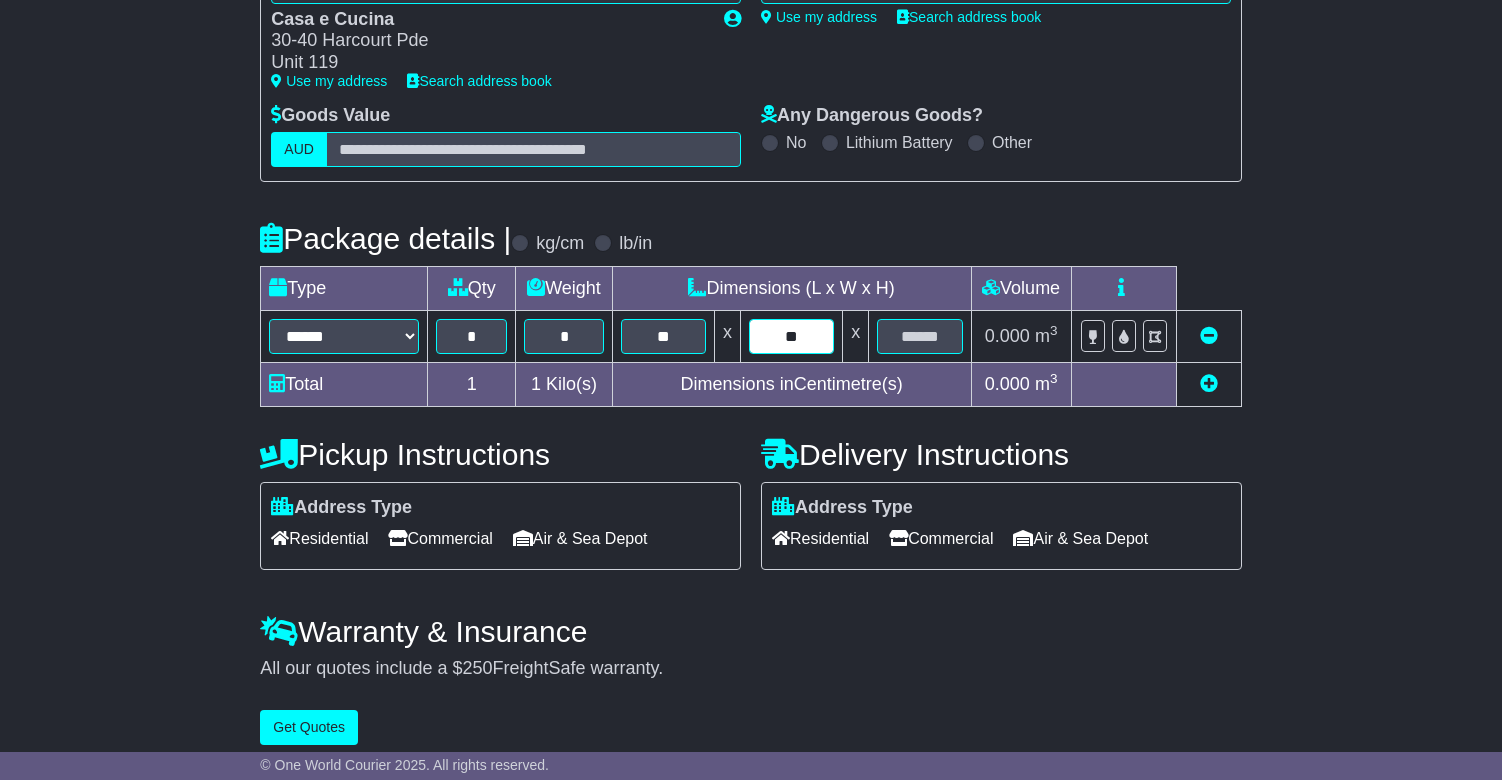 type on "**" 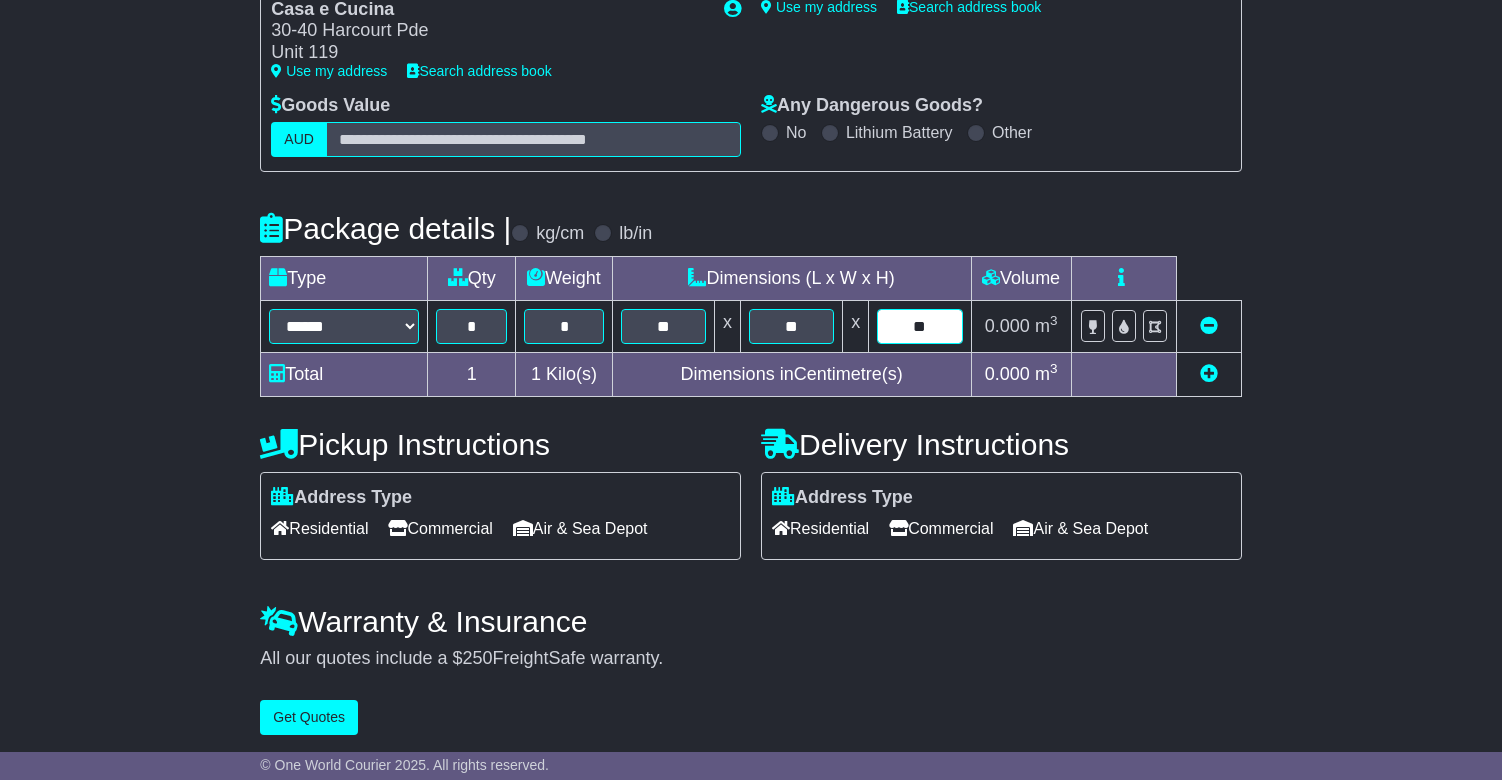 scroll, scrollTop: 336, scrollLeft: 0, axis: vertical 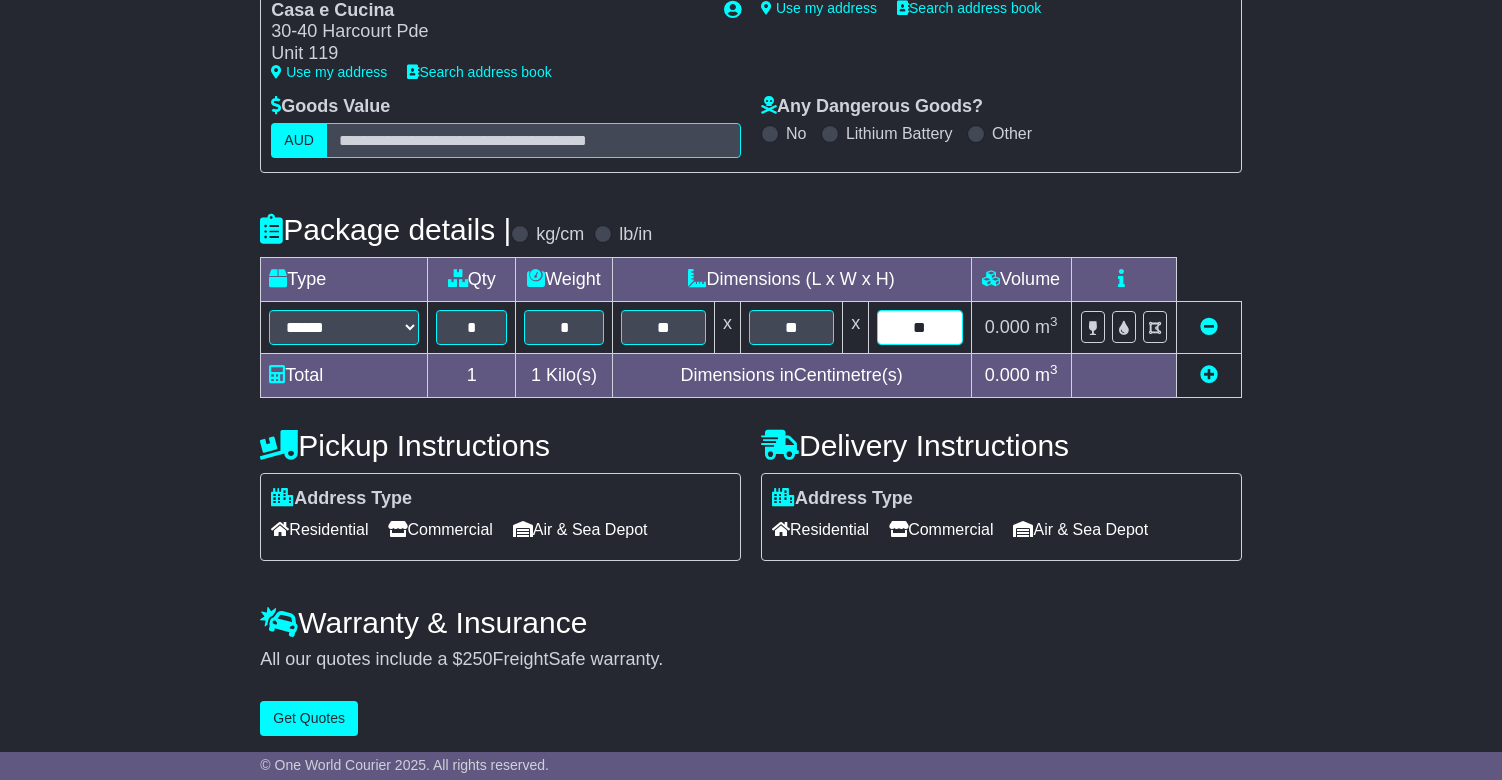 type on "**" 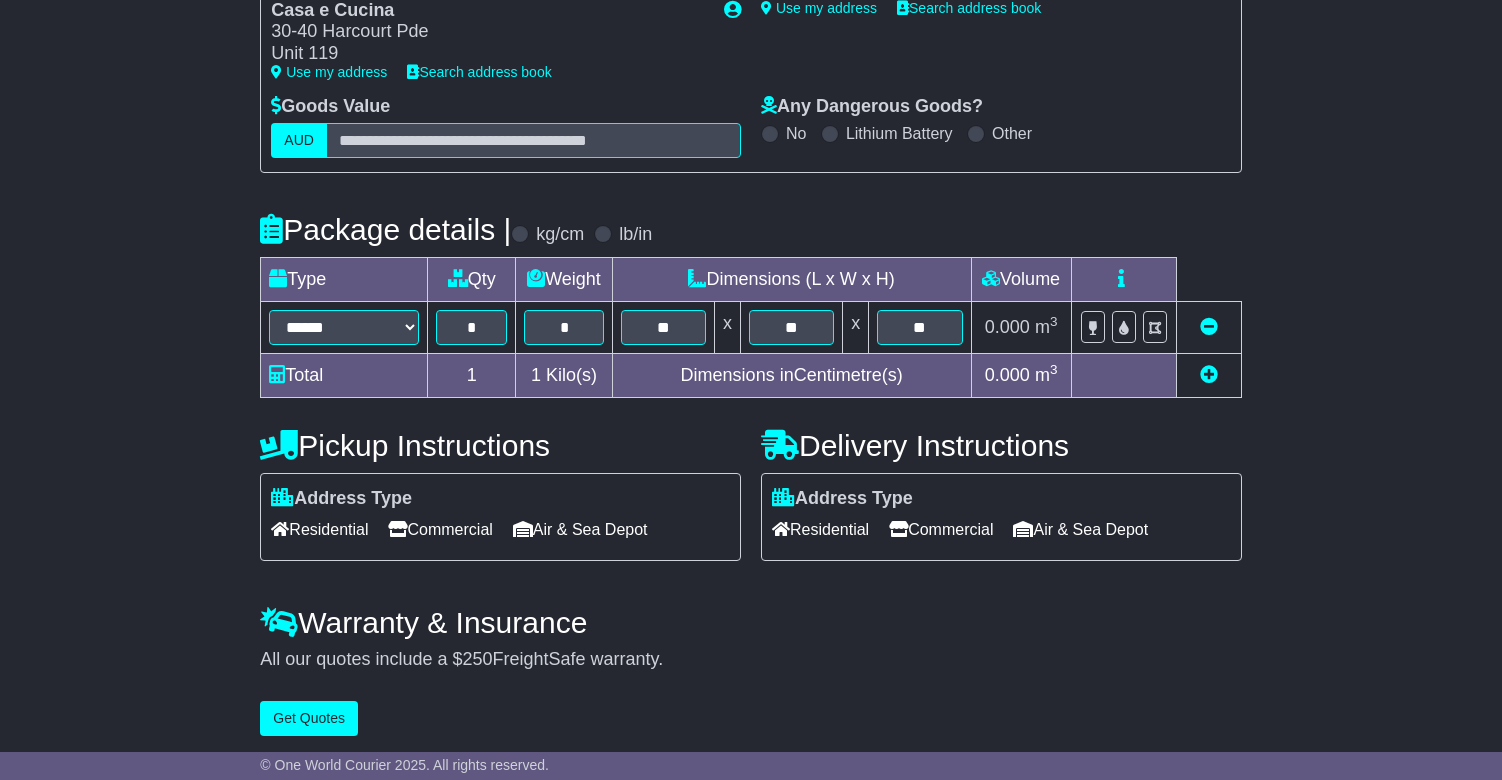 click on "Residential" at bounding box center (820, 529) 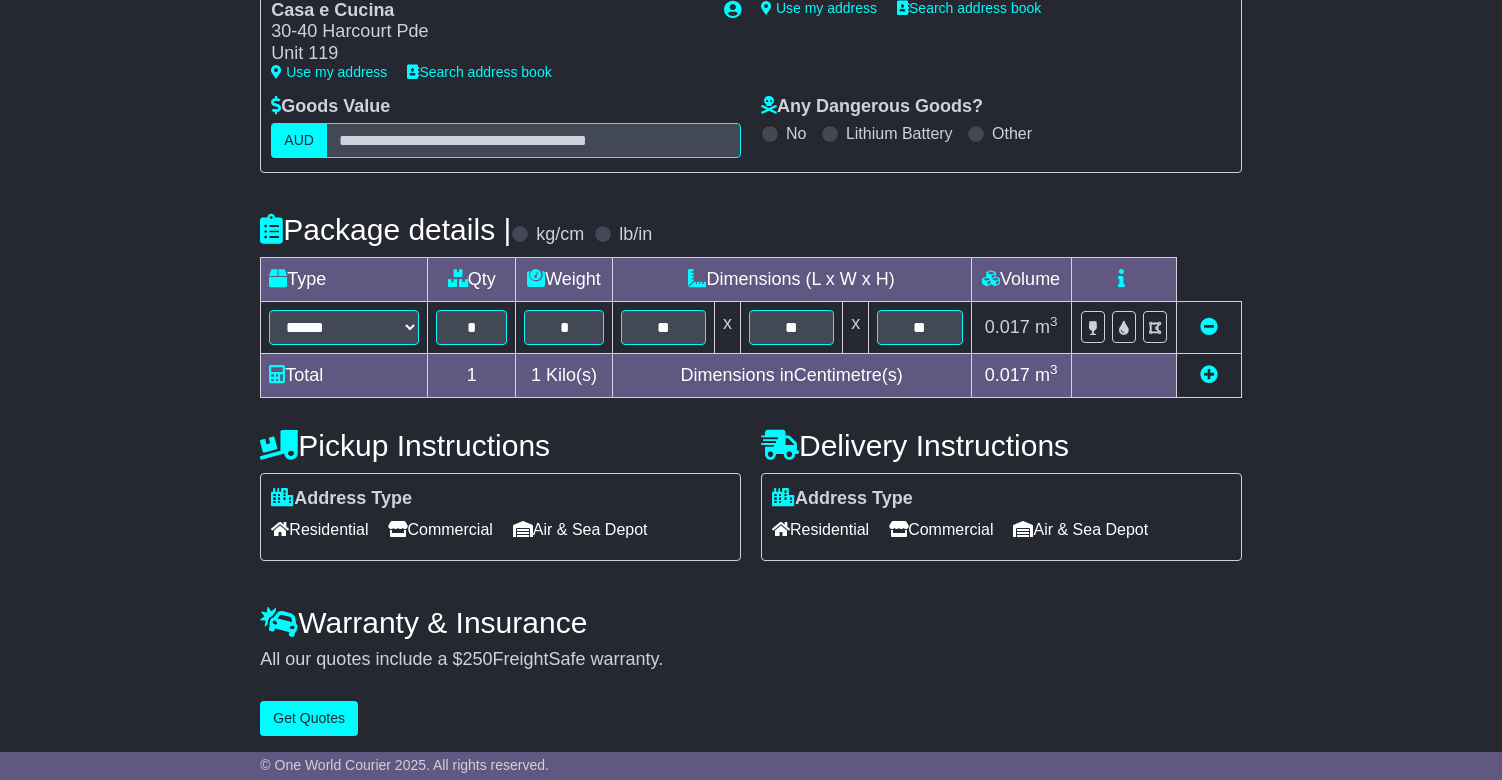 click on "Get Quotes" at bounding box center (309, 718) 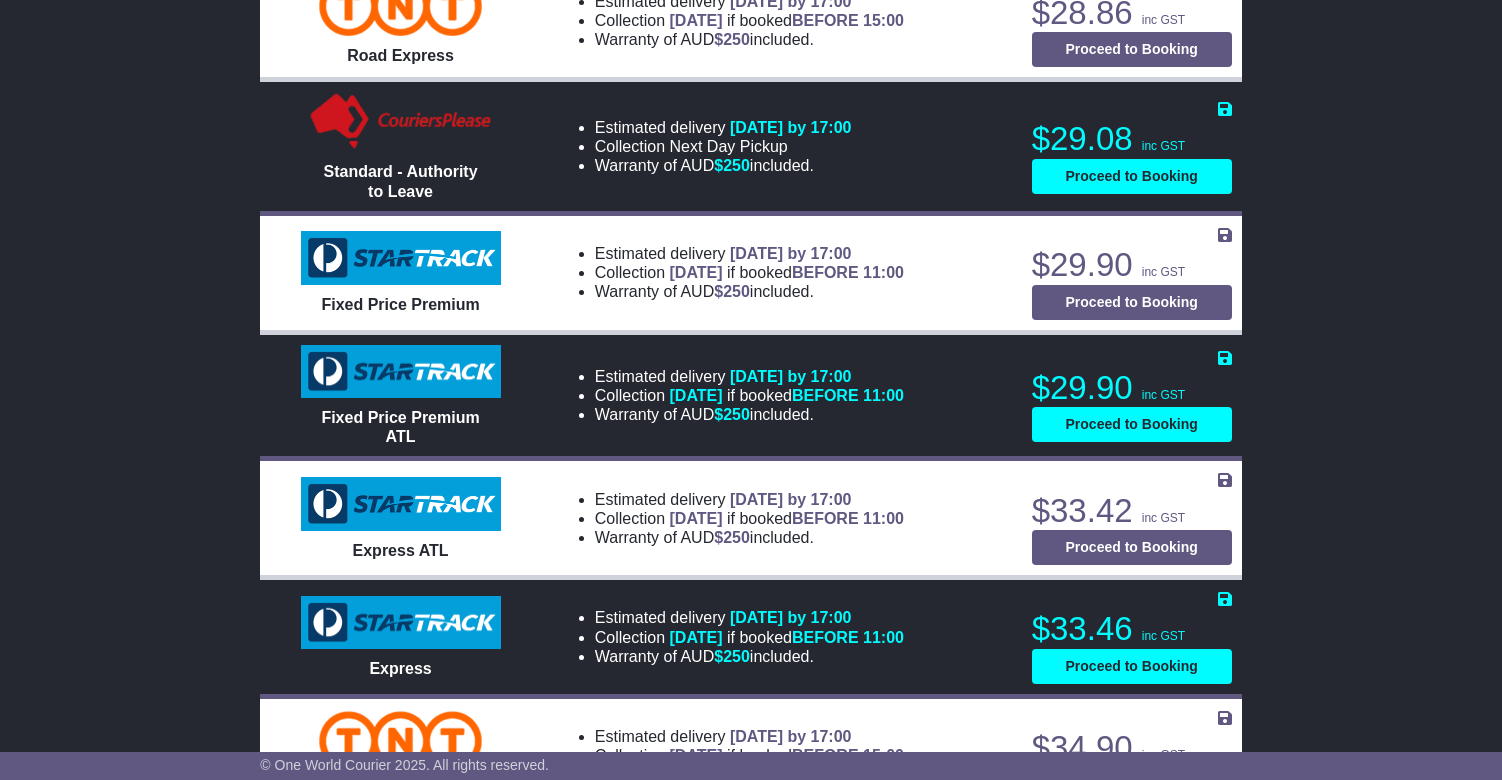 scroll, scrollTop: 992, scrollLeft: 0, axis: vertical 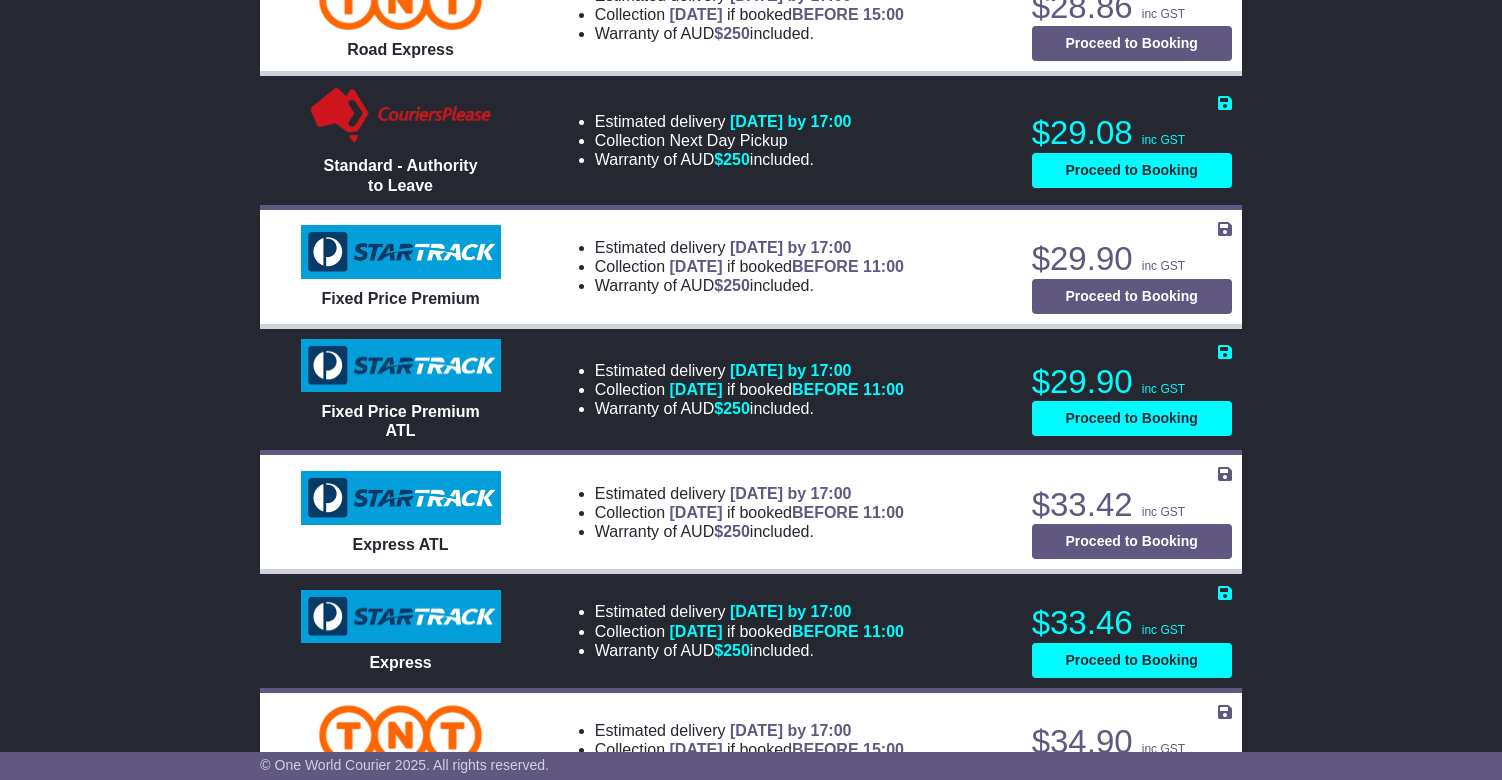 click on "Estimated delivery
15th Jul 2025 by 17:00
Collection
TODAY
if booked  BEFORE
11:00
Warranty of AUD
$ 250
included." at bounding box center (781, 267) 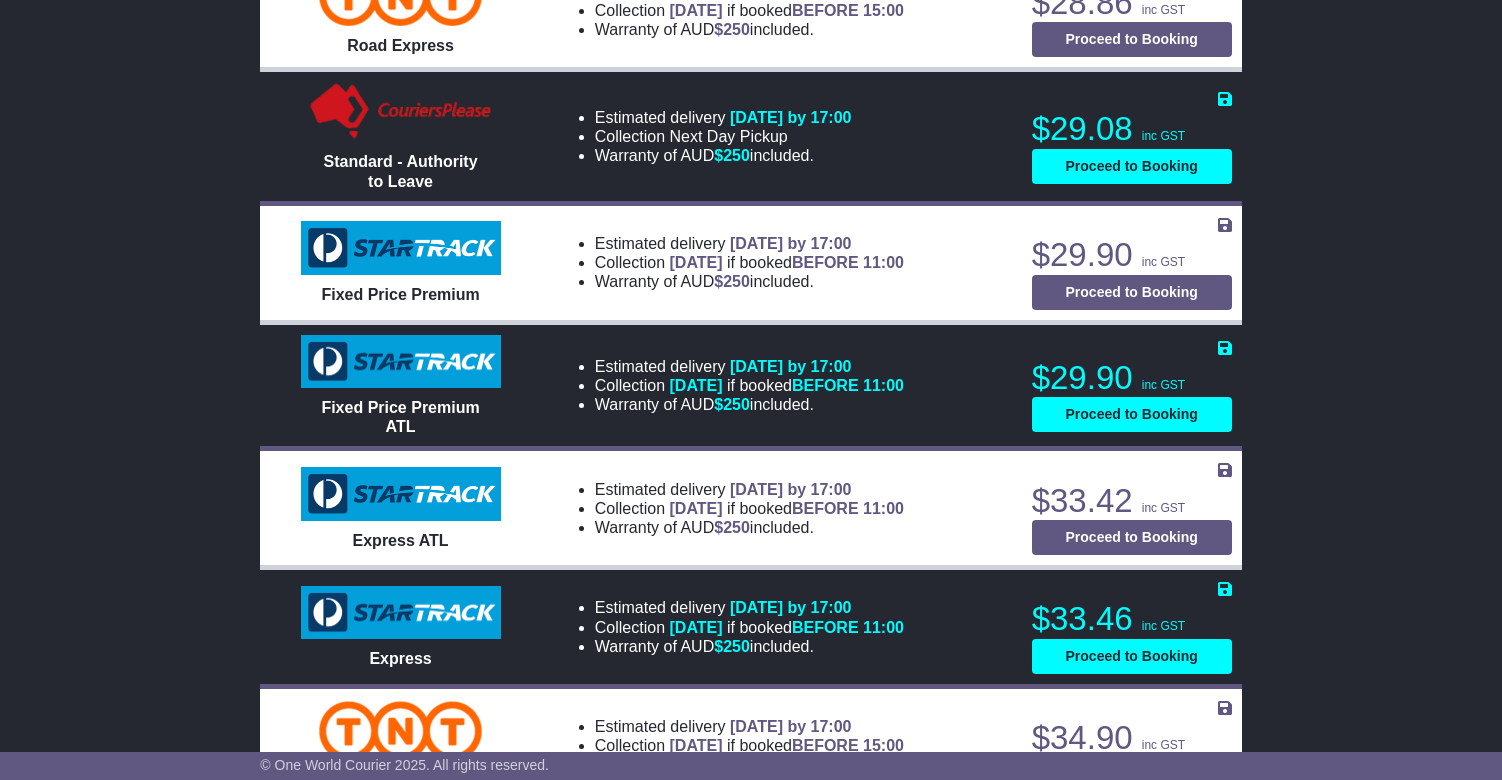 scroll, scrollTop: 1007, scrollLeft: 0, axis: vertical 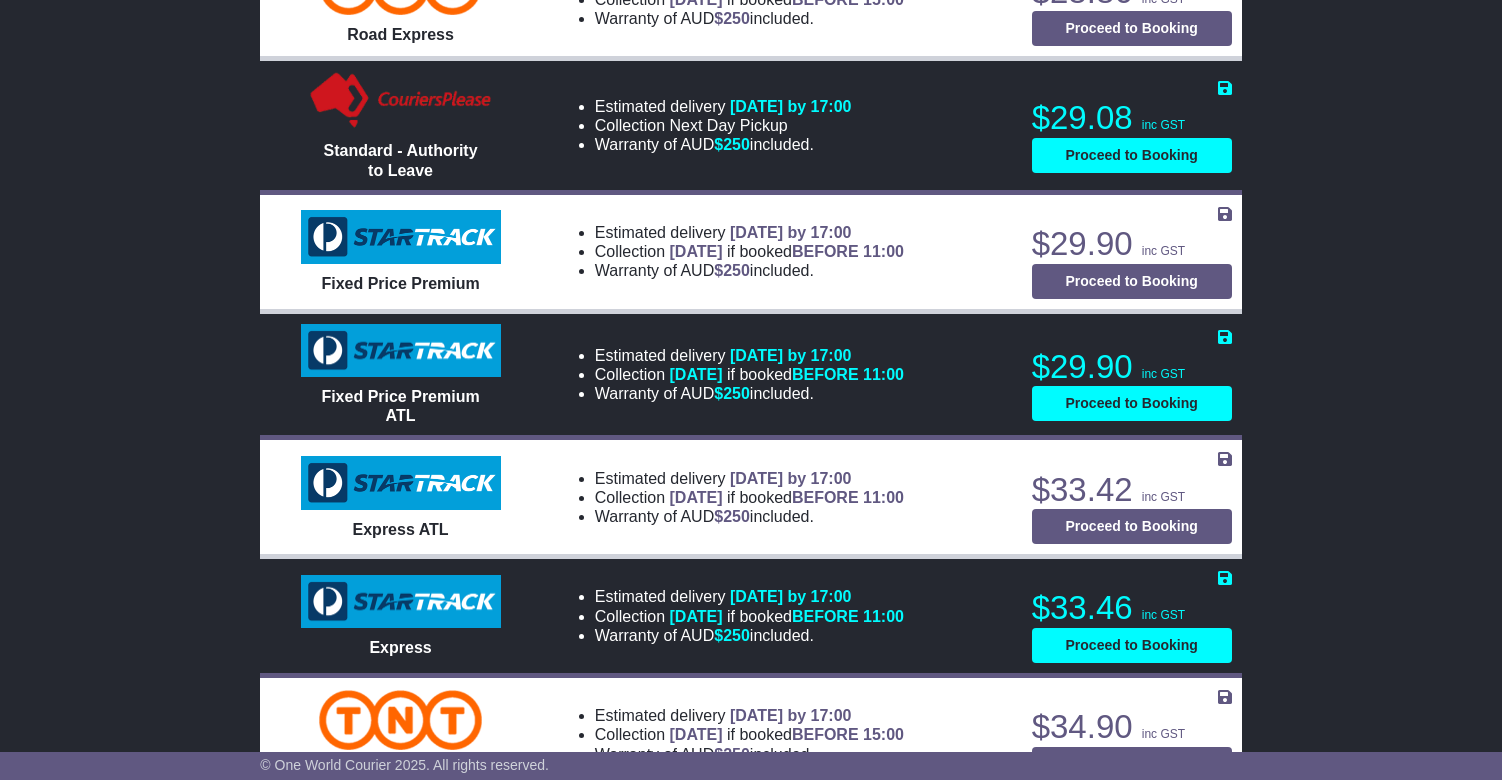 click on "Proceed to Booking" at bounding box center (1132, 403) 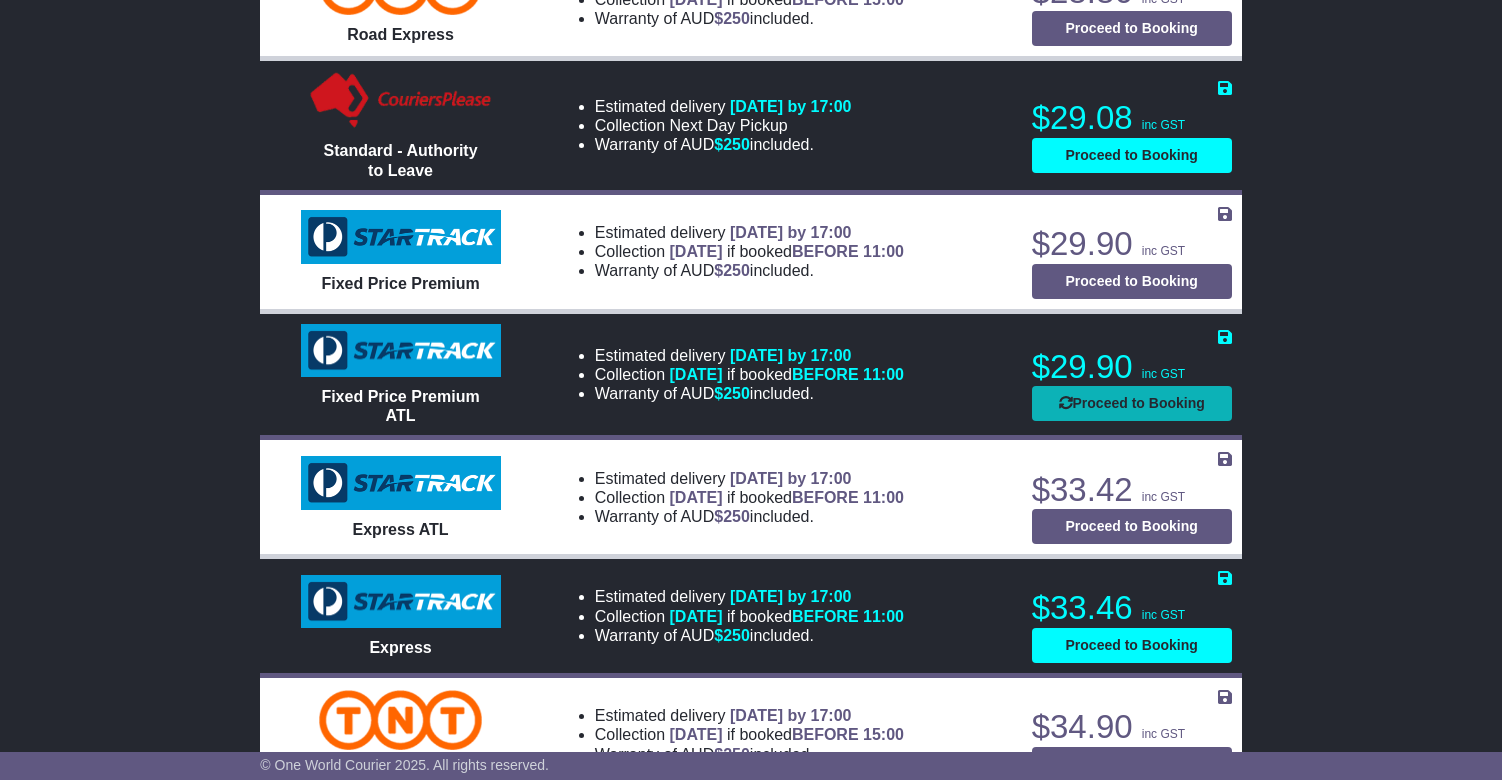 select on "**********" 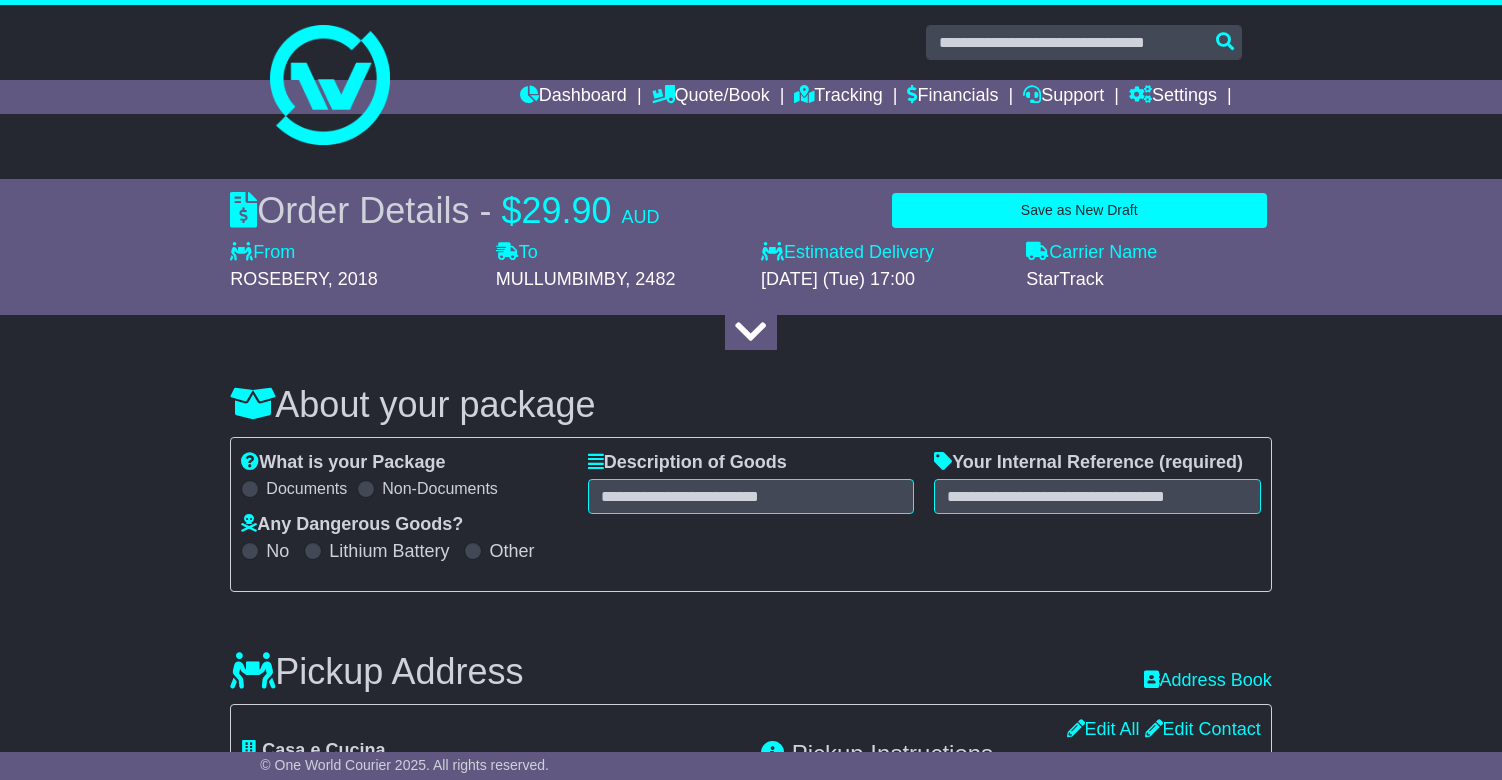 scroll, scrollTop: 0, scrollLeft: 0, axis: both 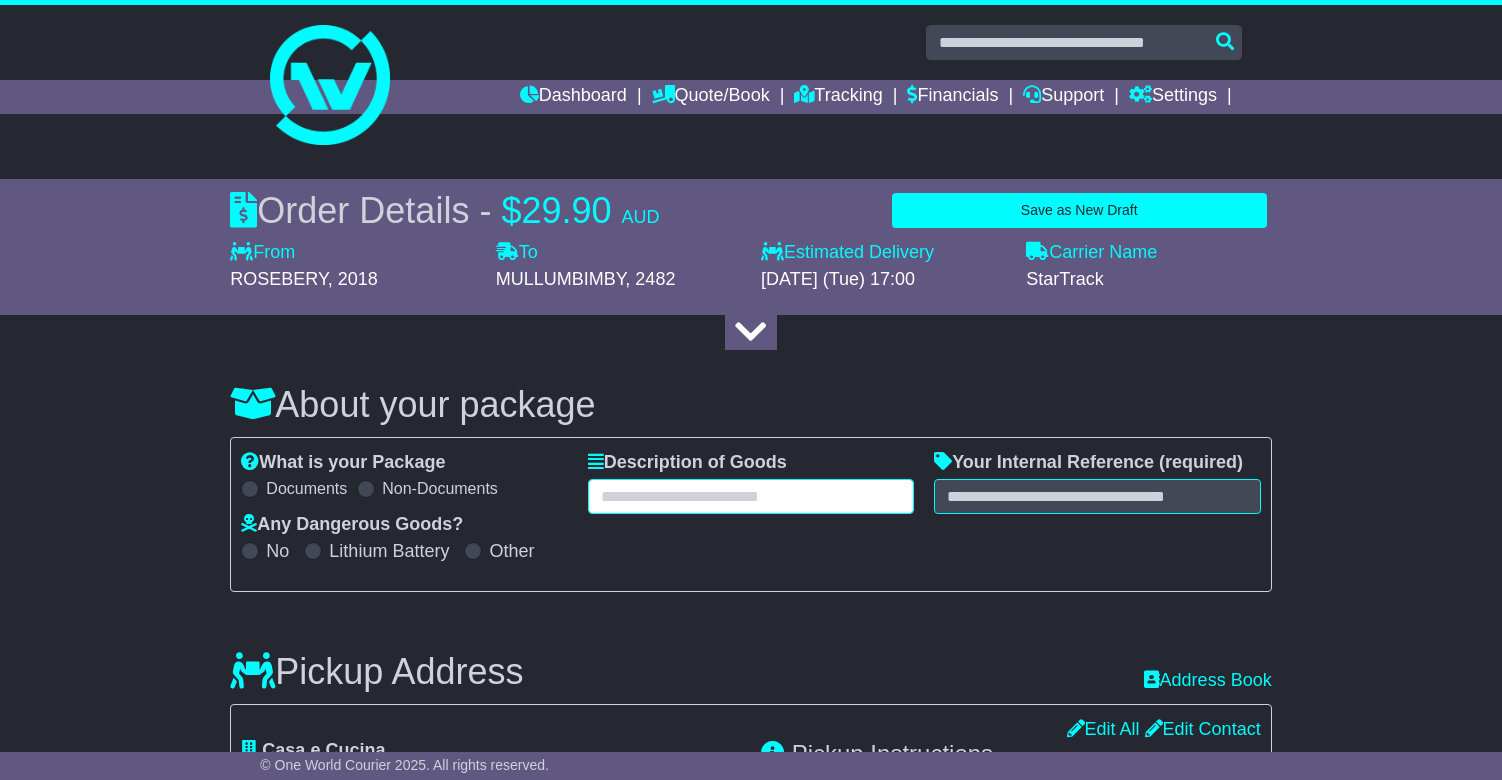 click at bounding box center [751, 496] 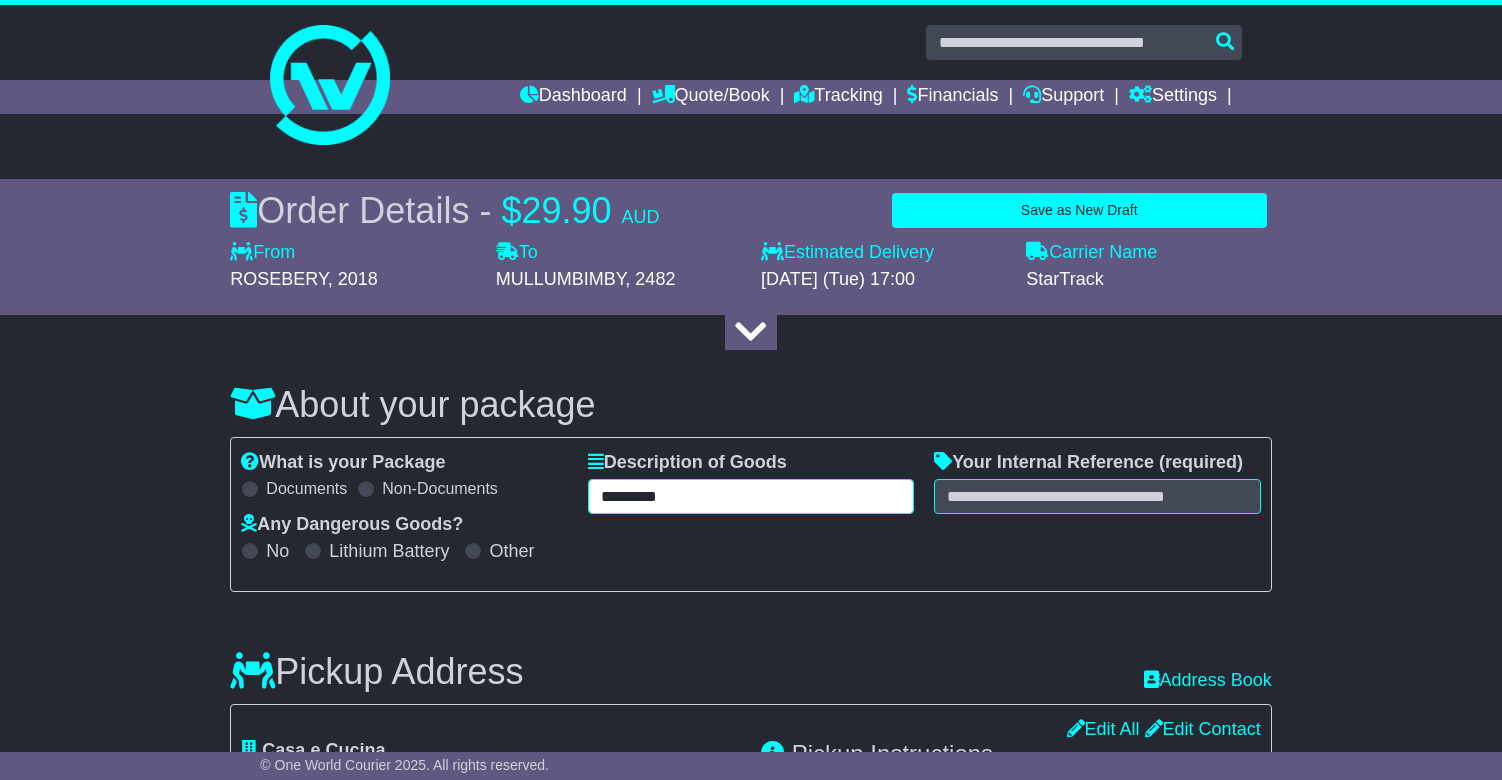 type on "*********" 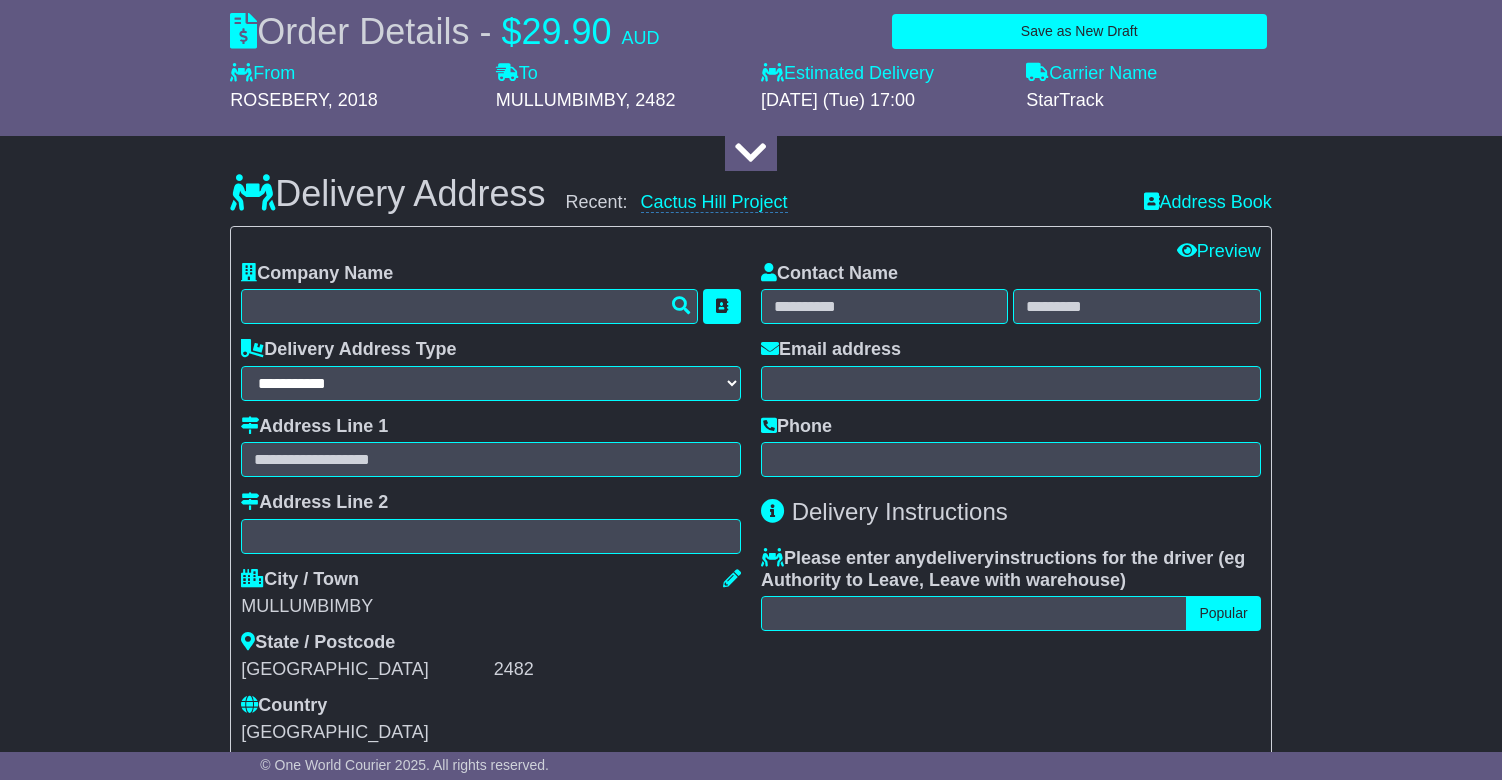 scroll, scrollTop: 1204, scrollLeft: 0, axis: vertical 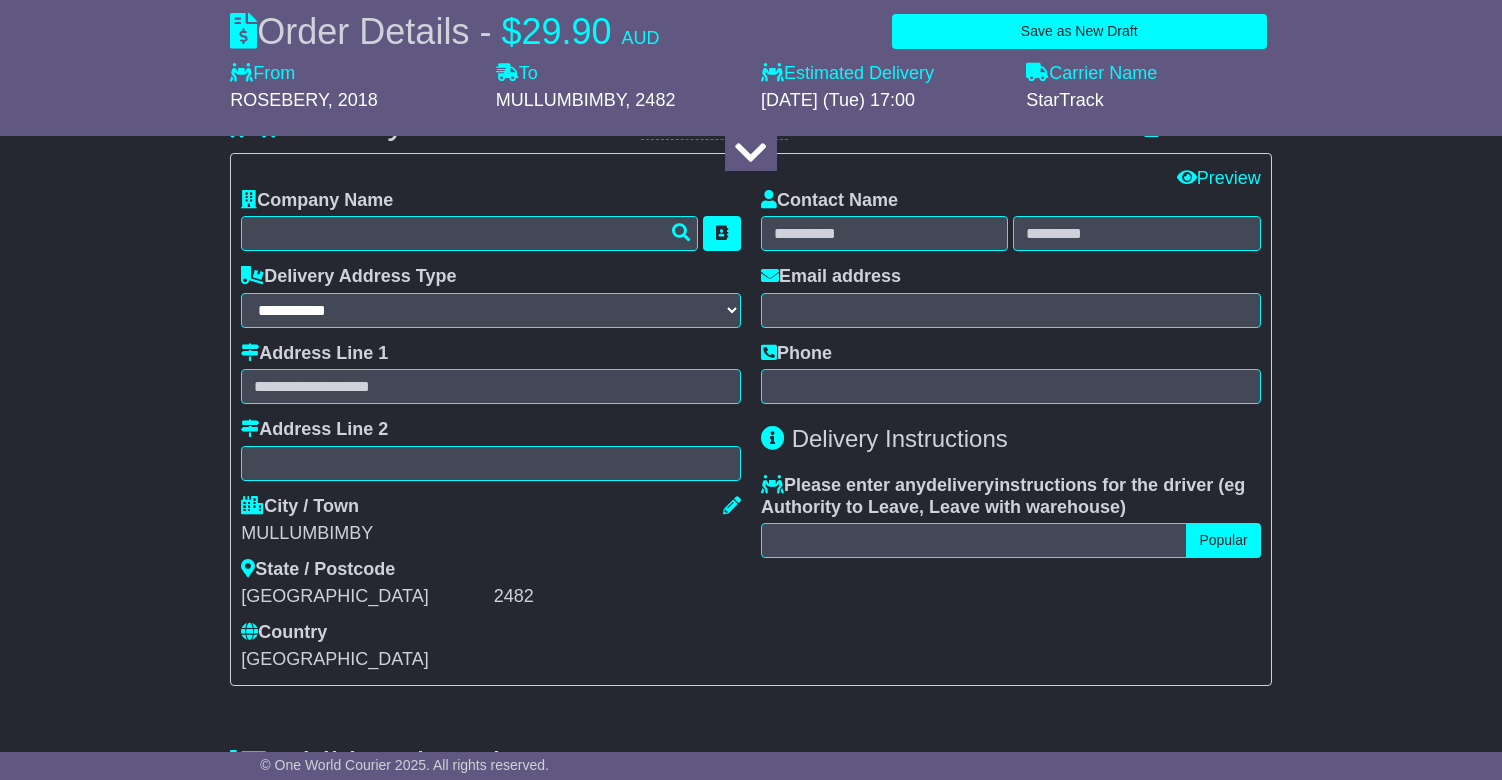 type on "*****" 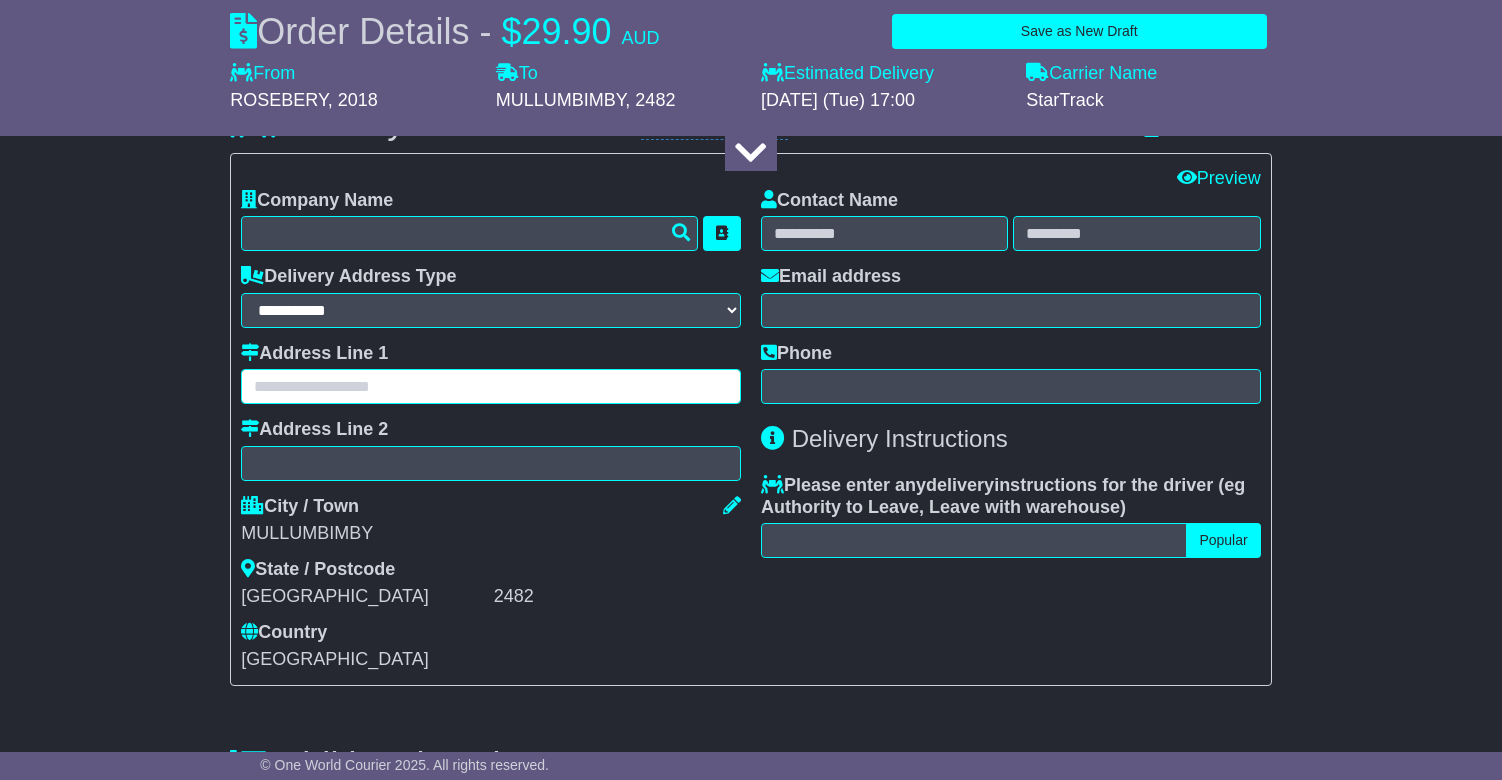 paste on "**********" 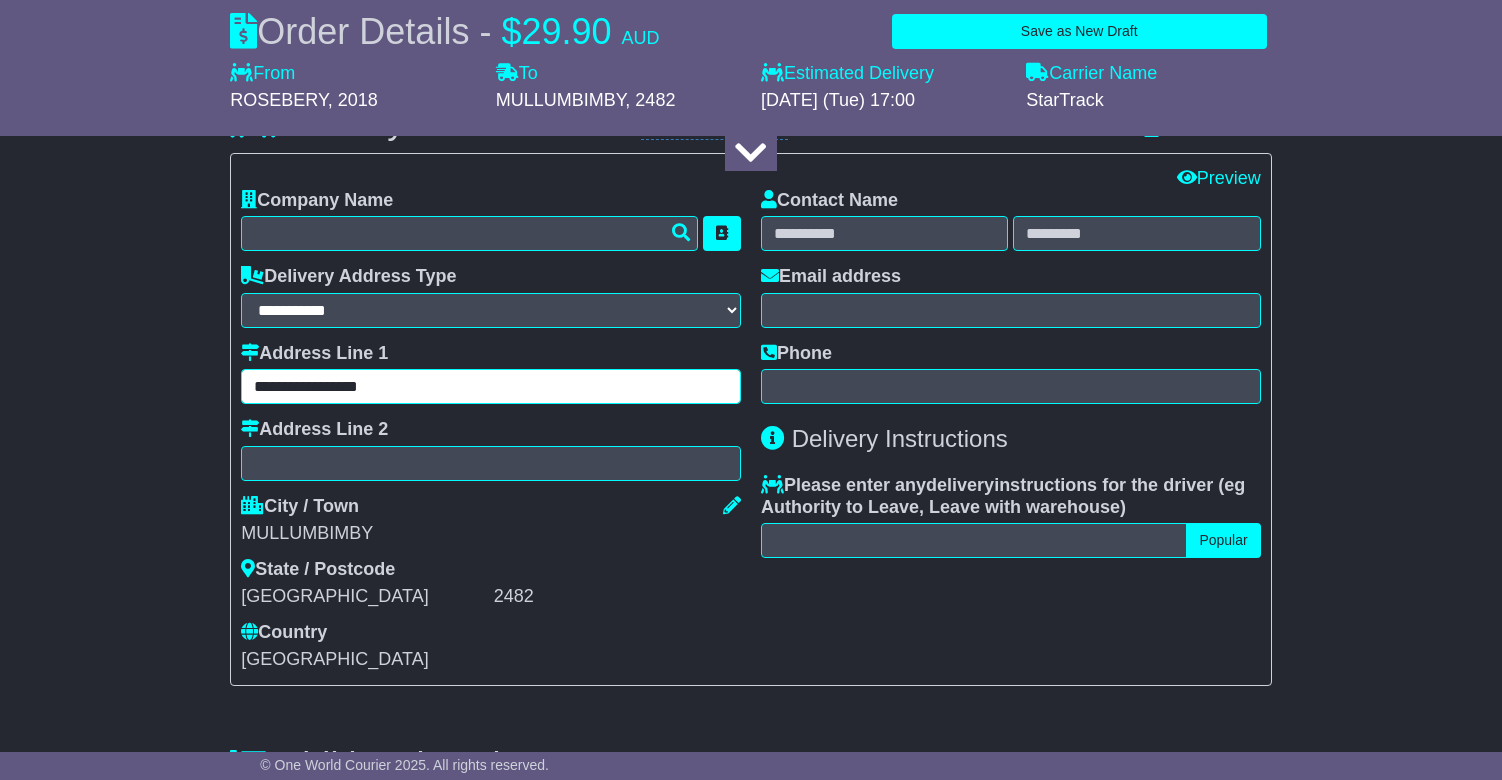 type on "**********" 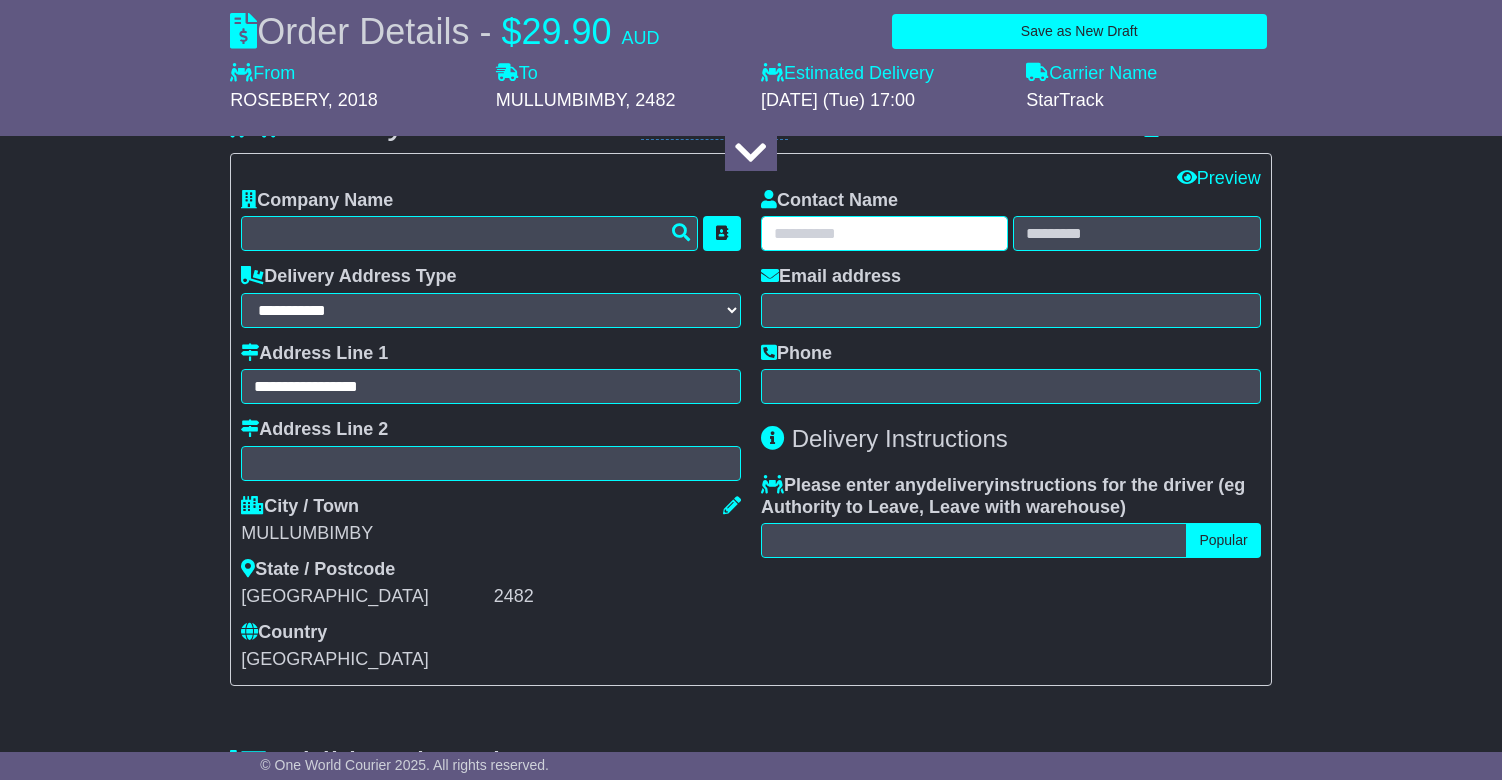 paste on "**********" 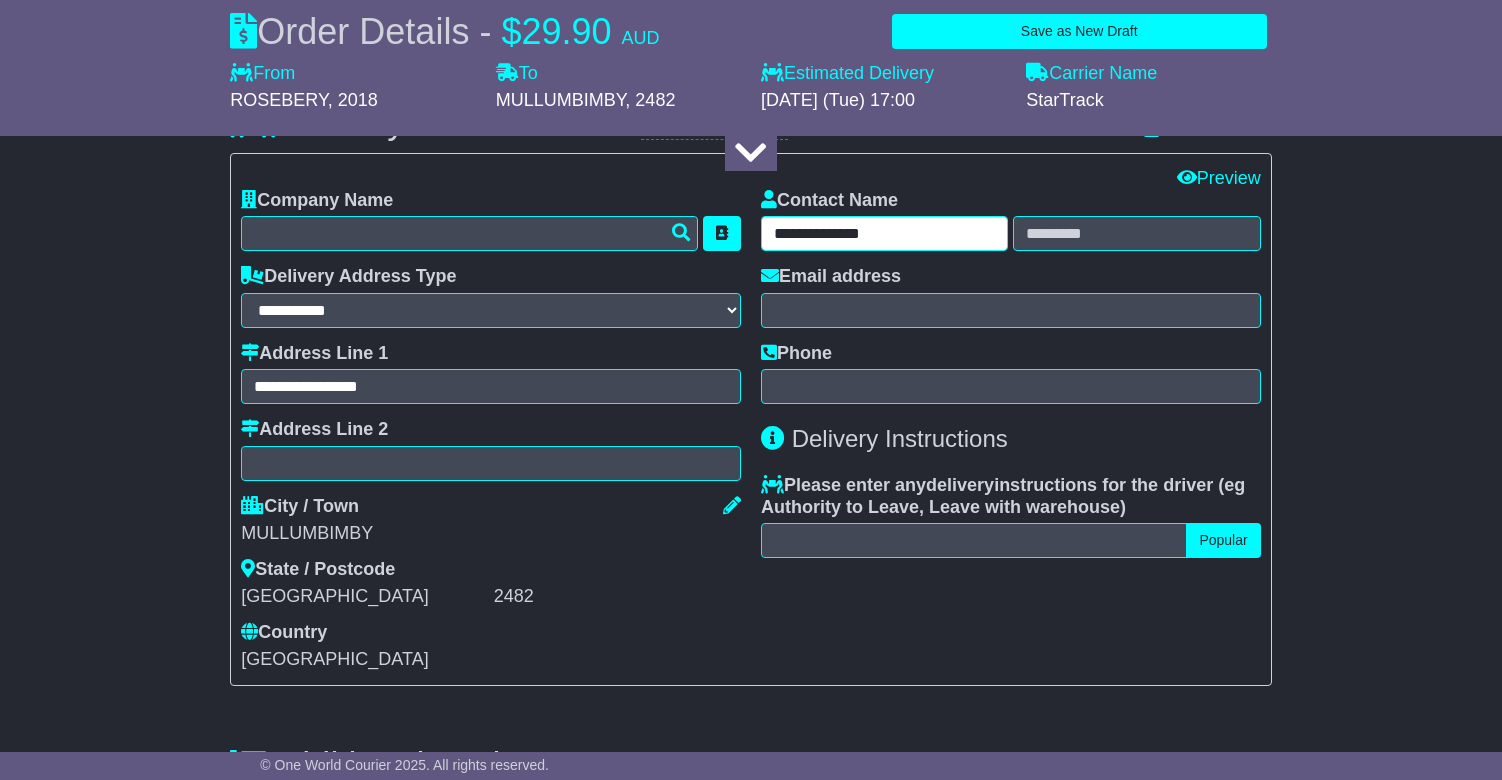 type on "**********" 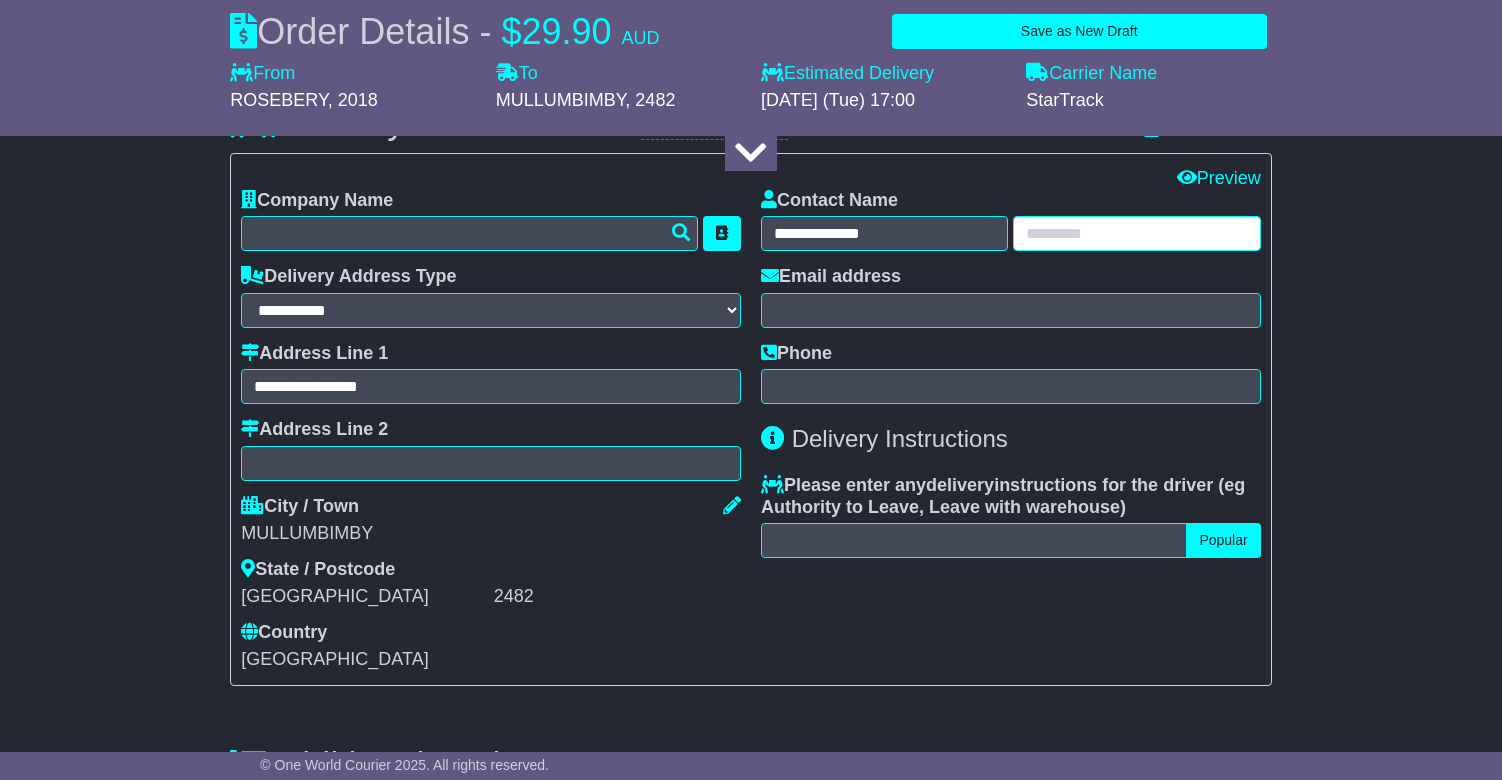 paste on "**********" 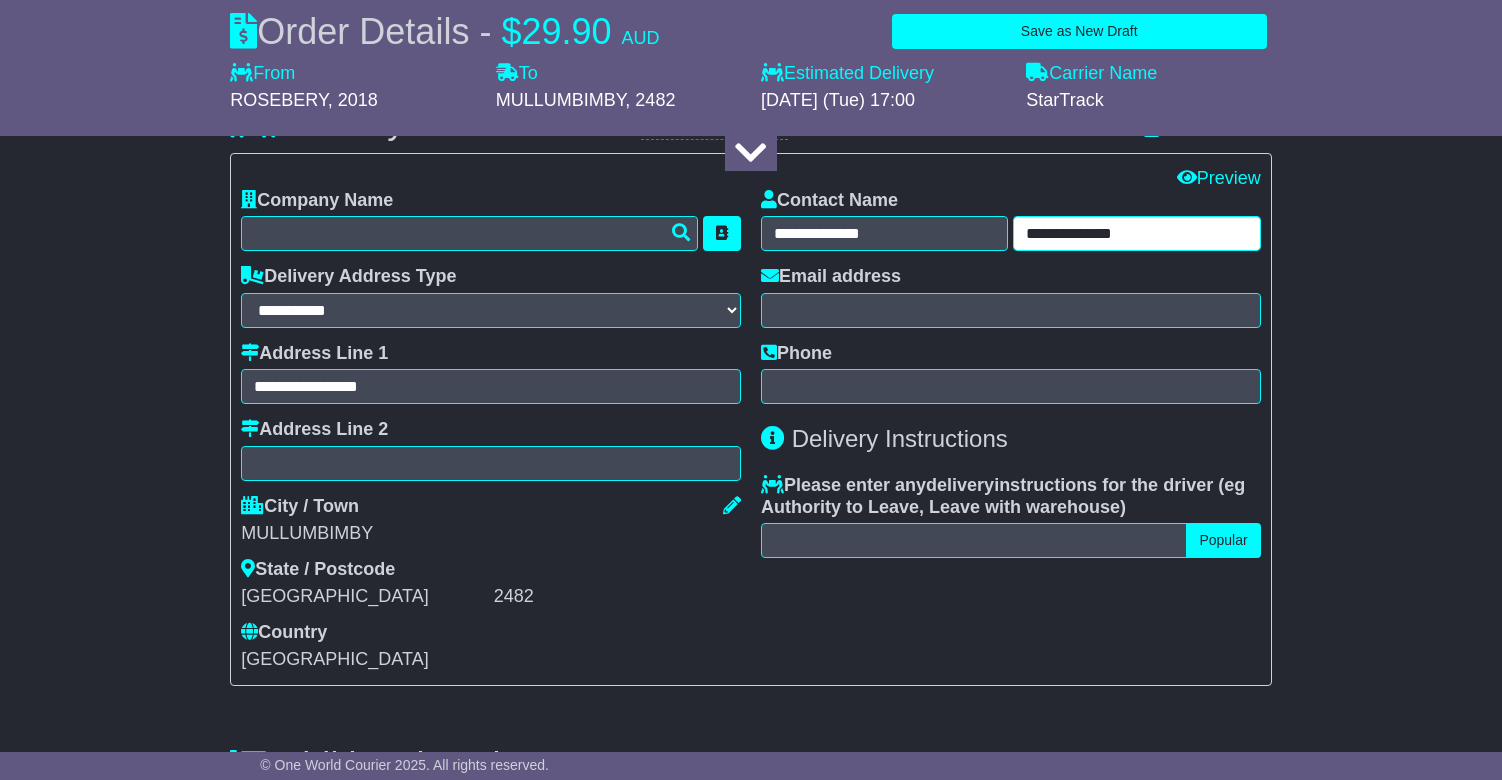 click on "**********" at bounding box center [1136, 233] 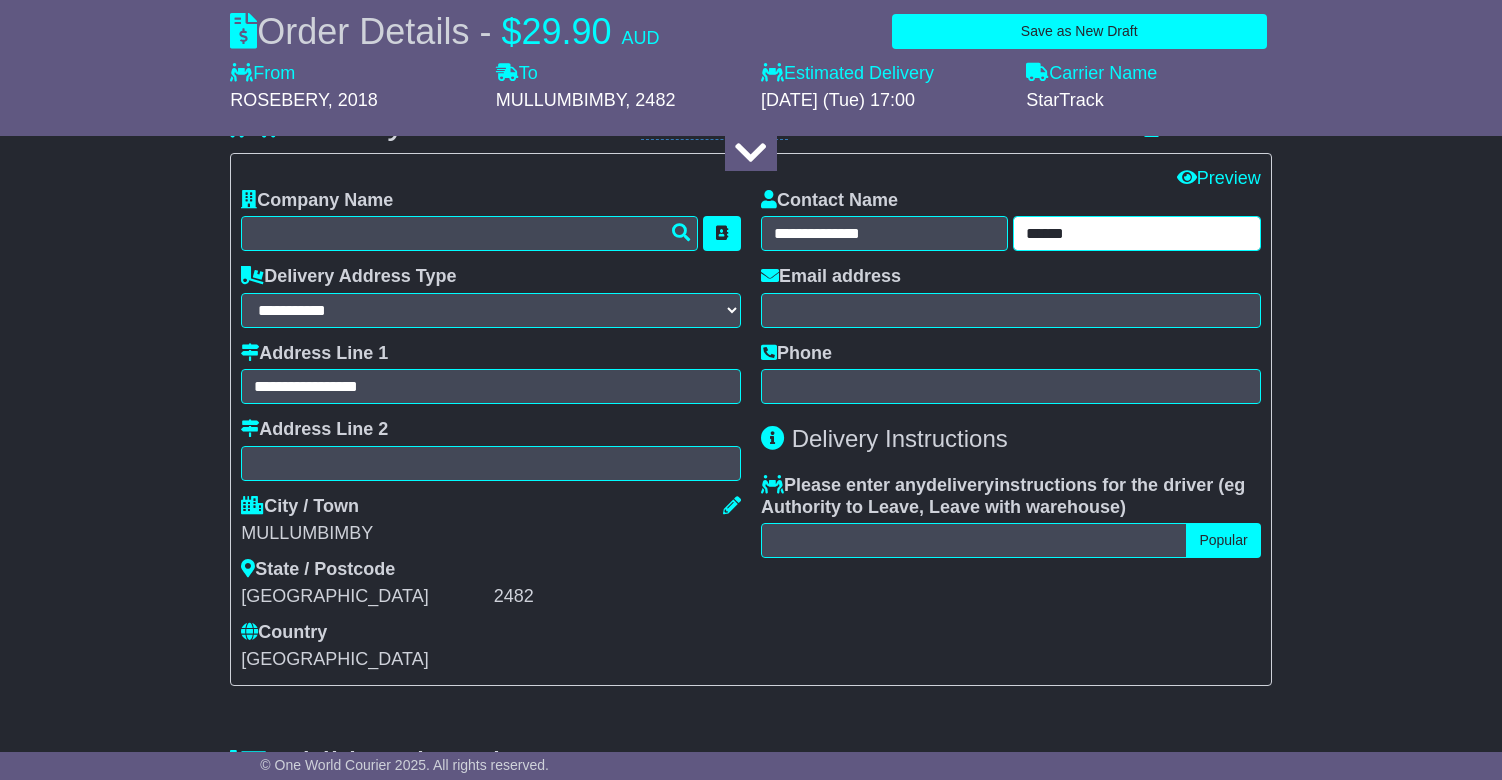 type on "******" 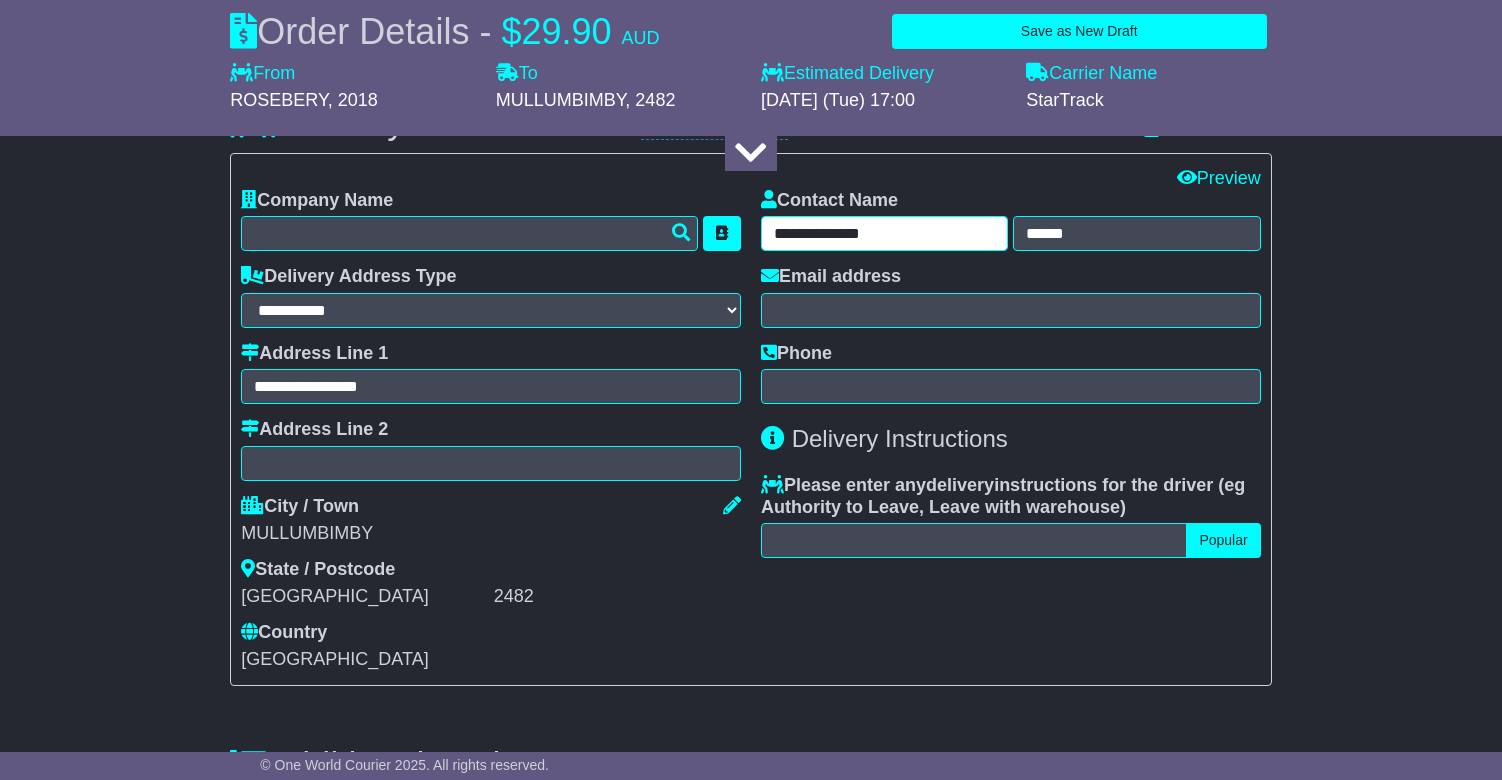 click on "**********" at bounding box center [884, 233] 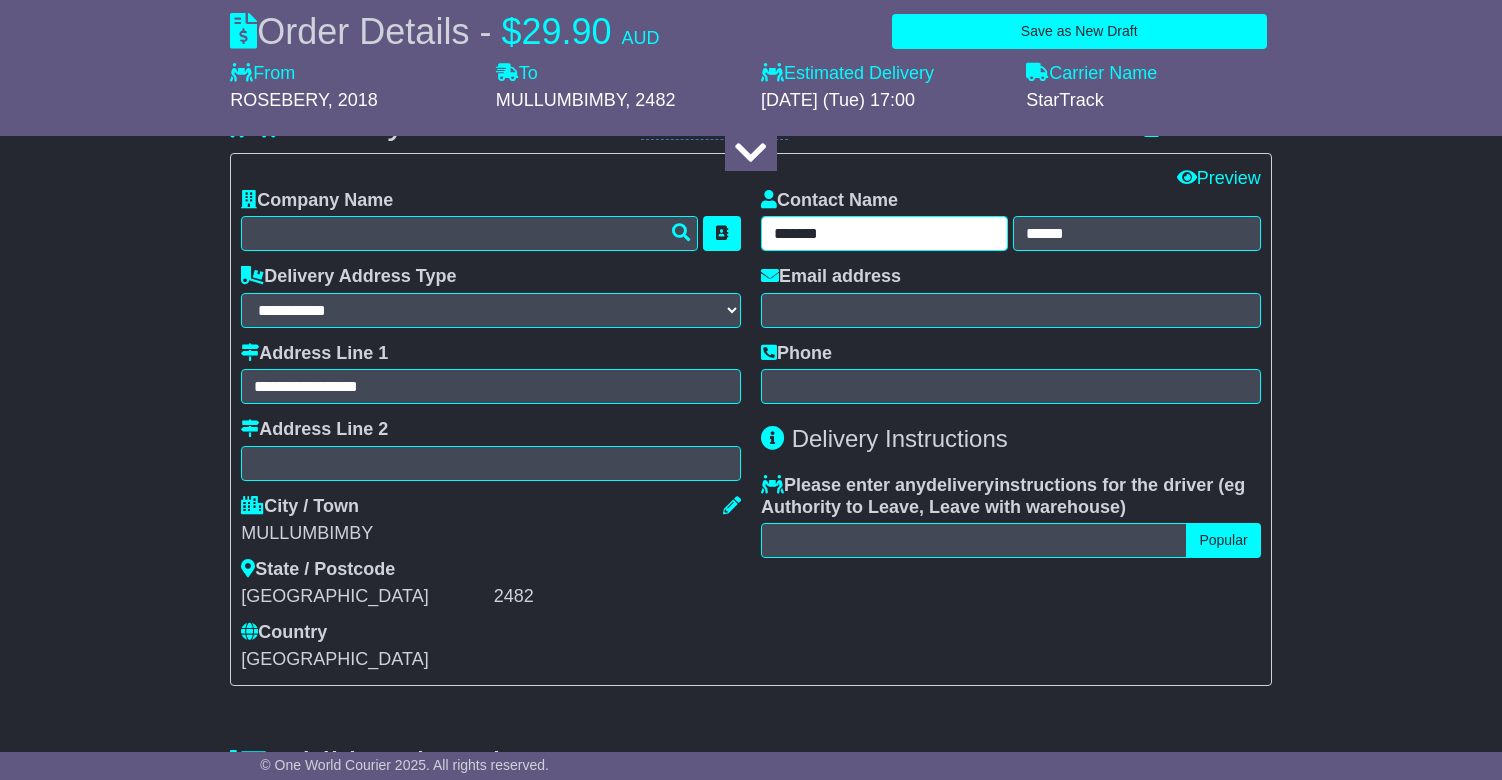 type on "*******" 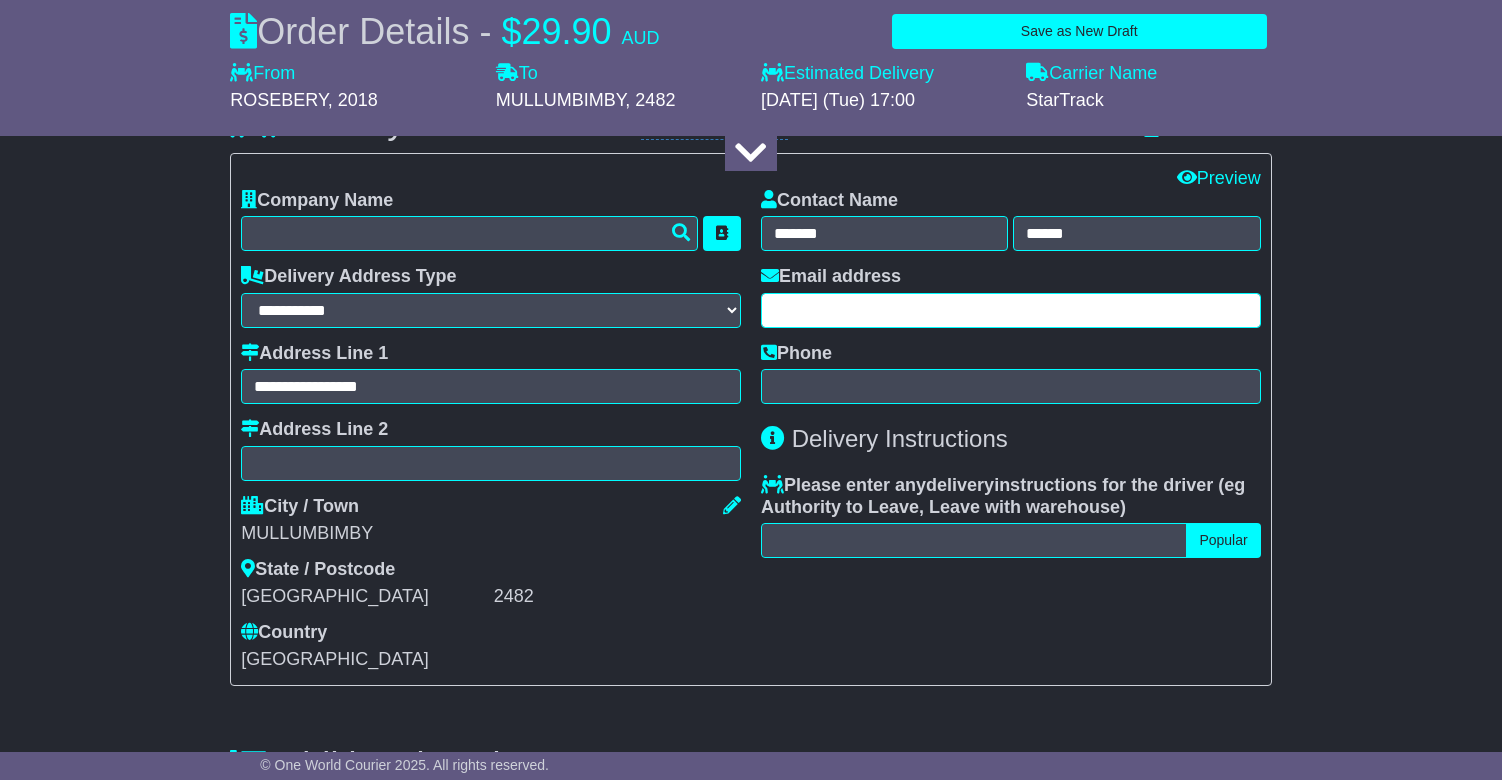 paste on "**********" 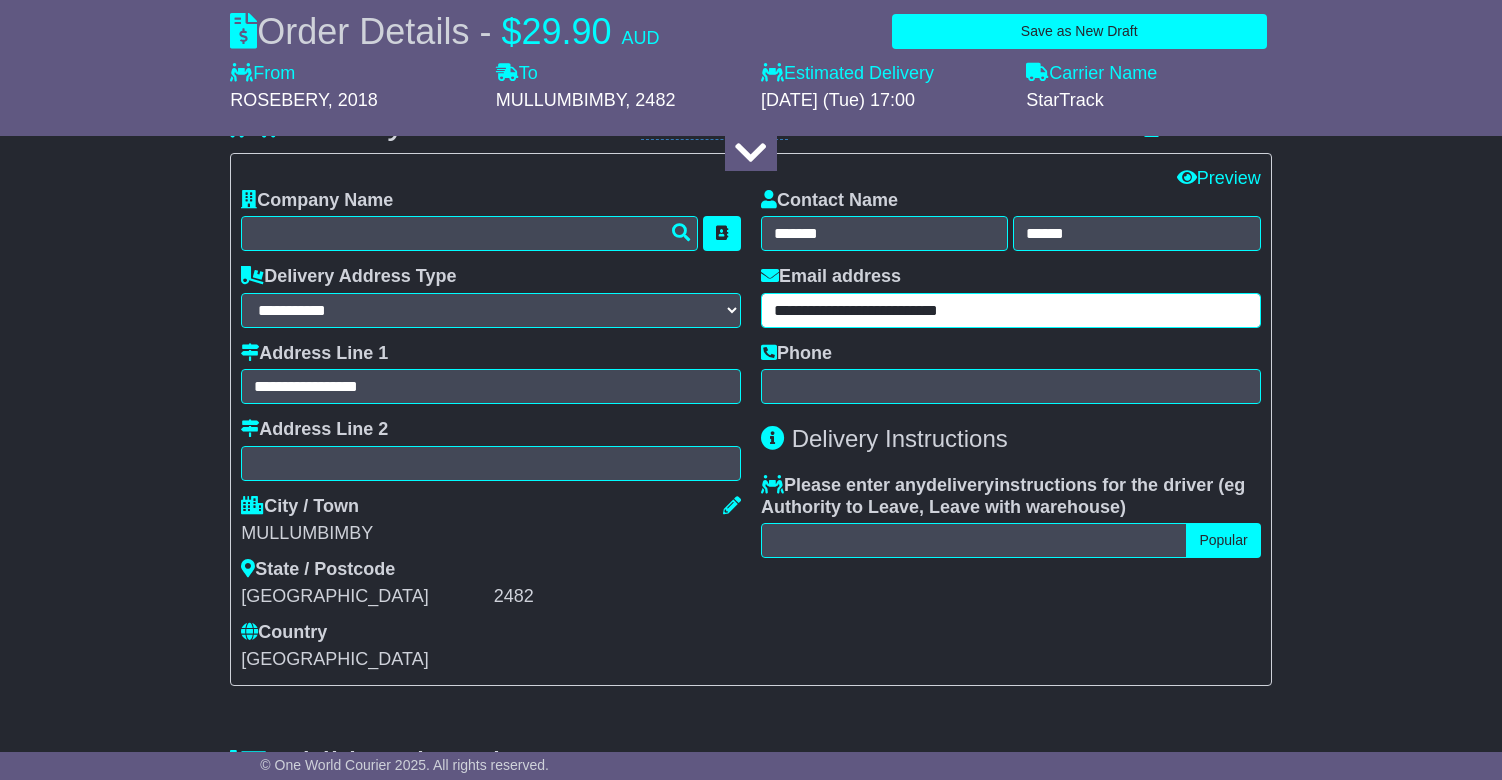 type on "**********" 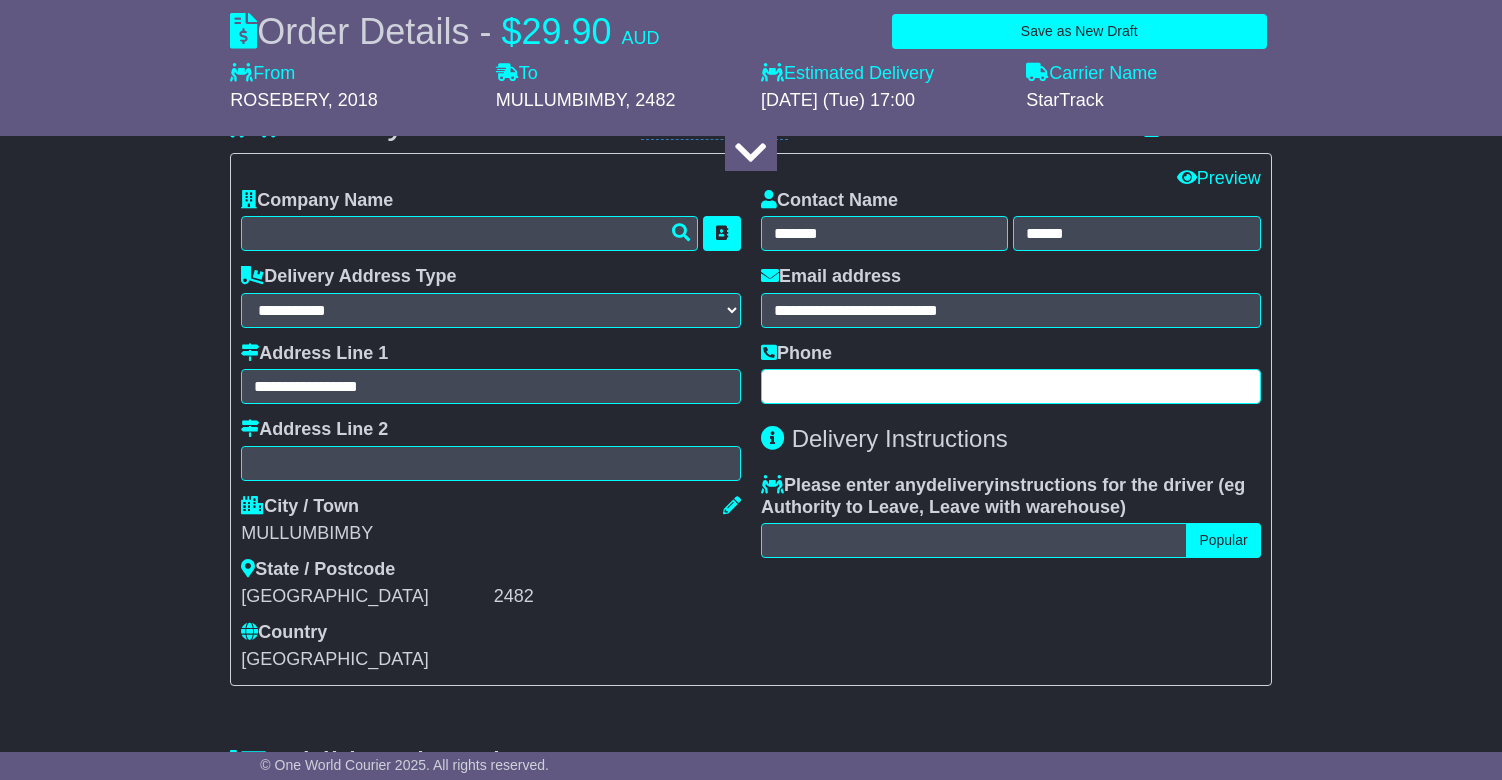 paste on "**********" 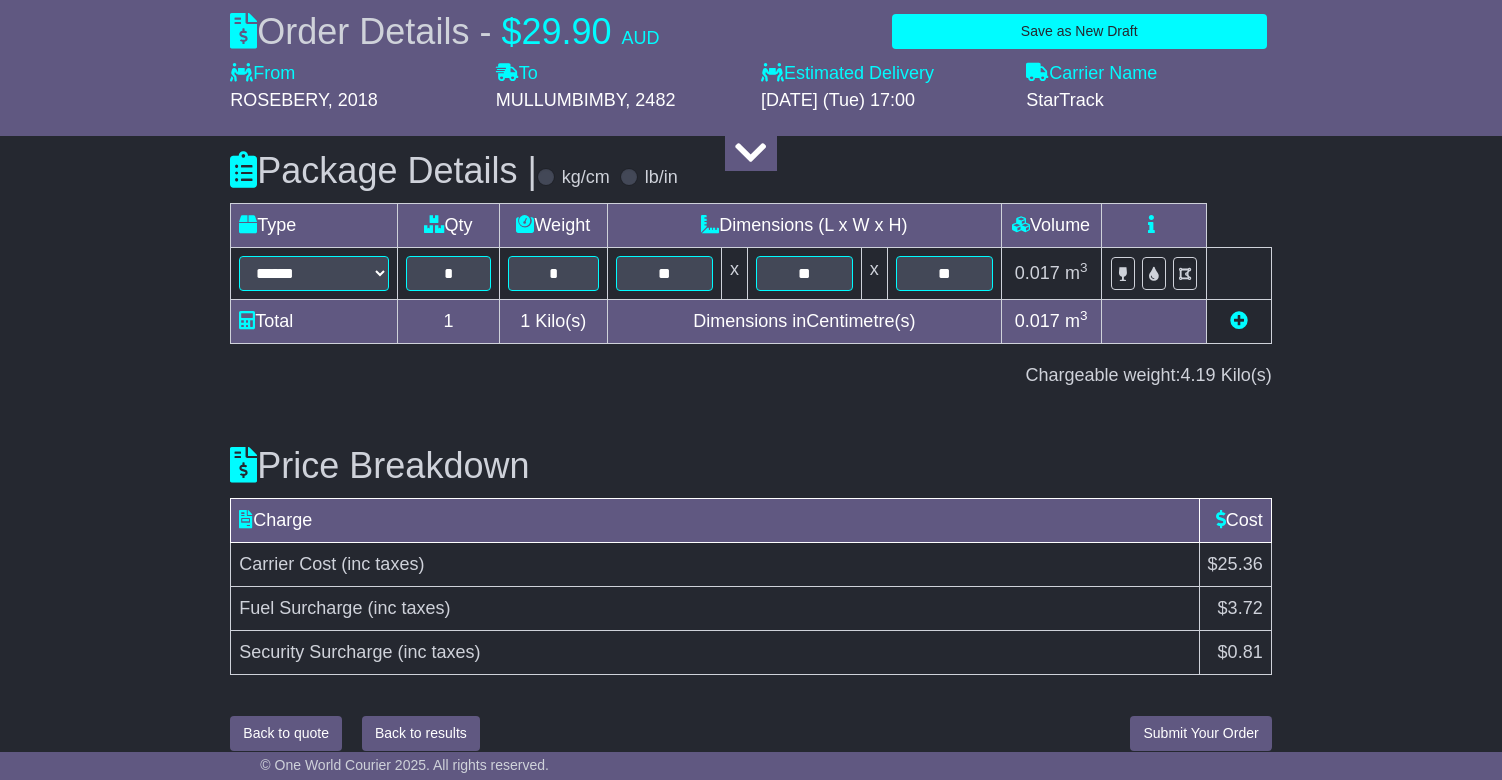 scroll, scrollTop: 2203, scrollLeft: 0, axis: vertical 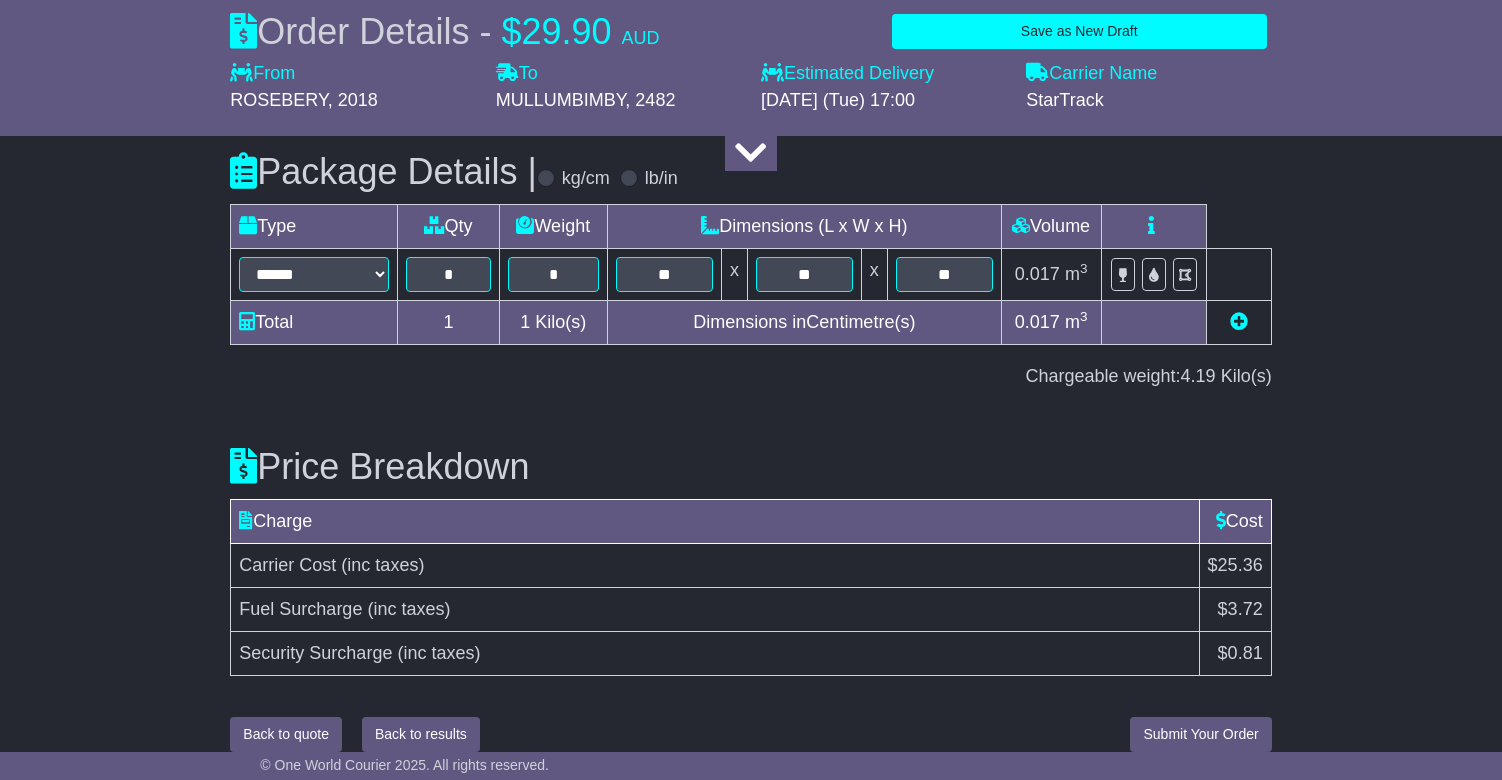 type on "**********" 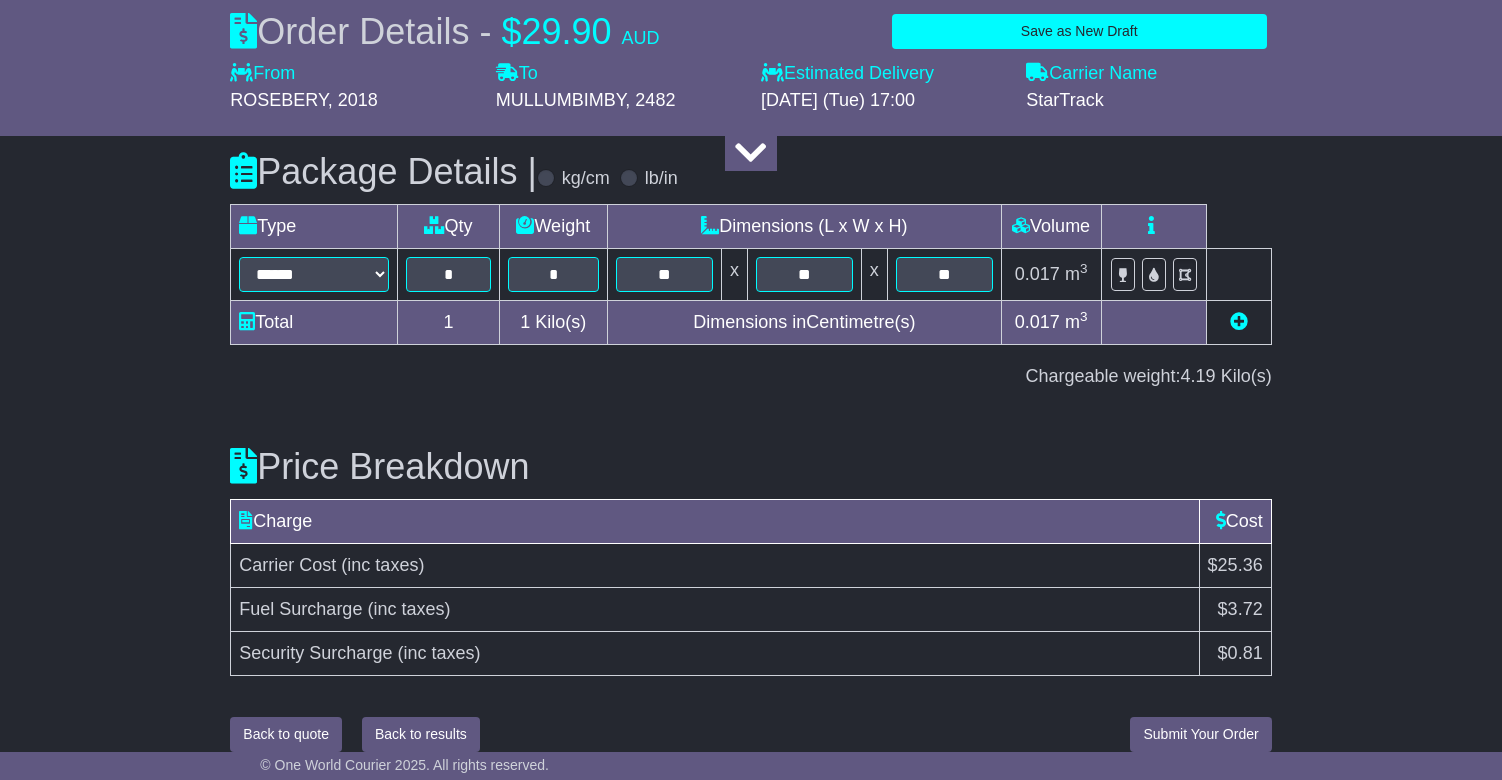 click on "Submit Your Order" at bounding box center (1200, 734) 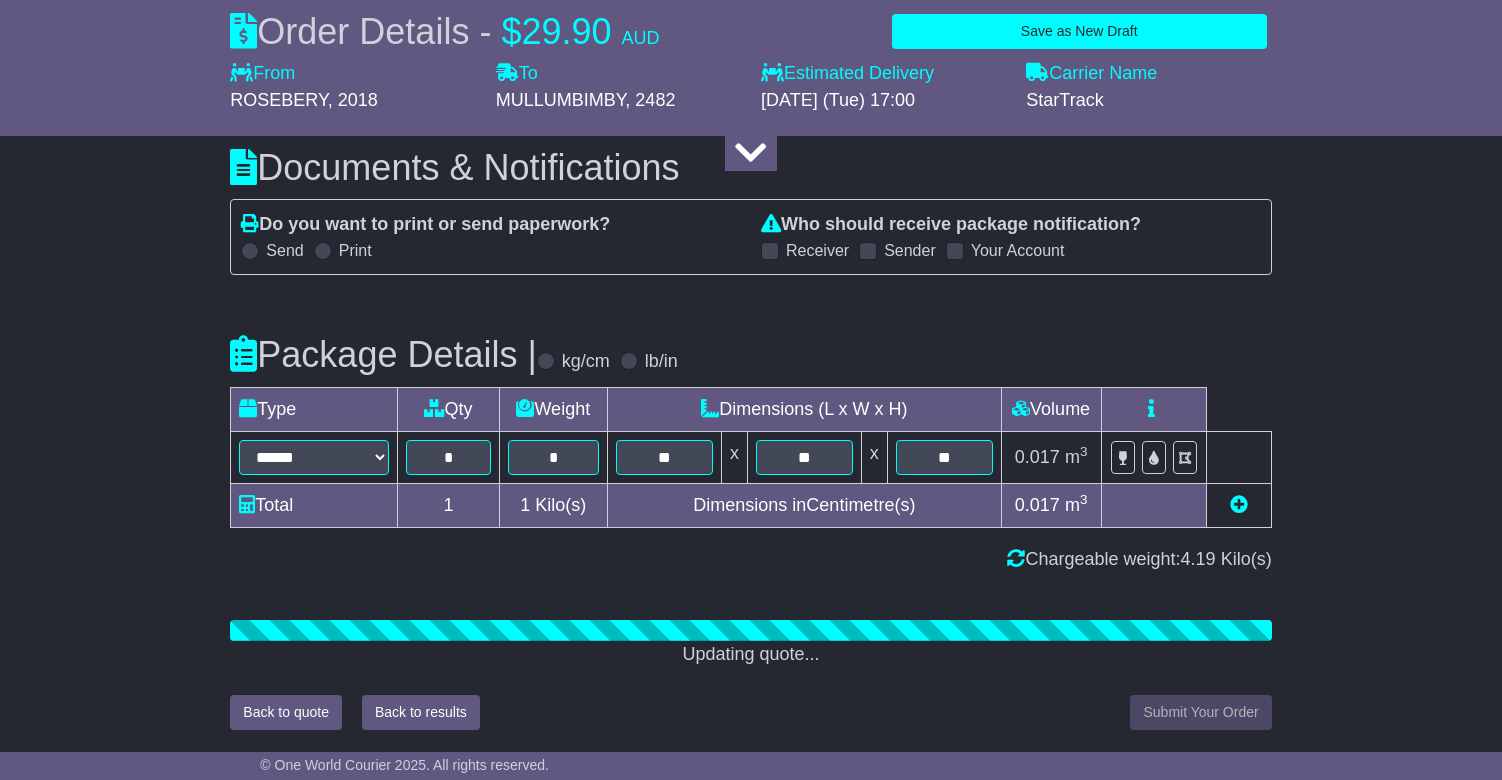 scroll, scrollTop: 1999, scrollLeft: 0, axis: vertical 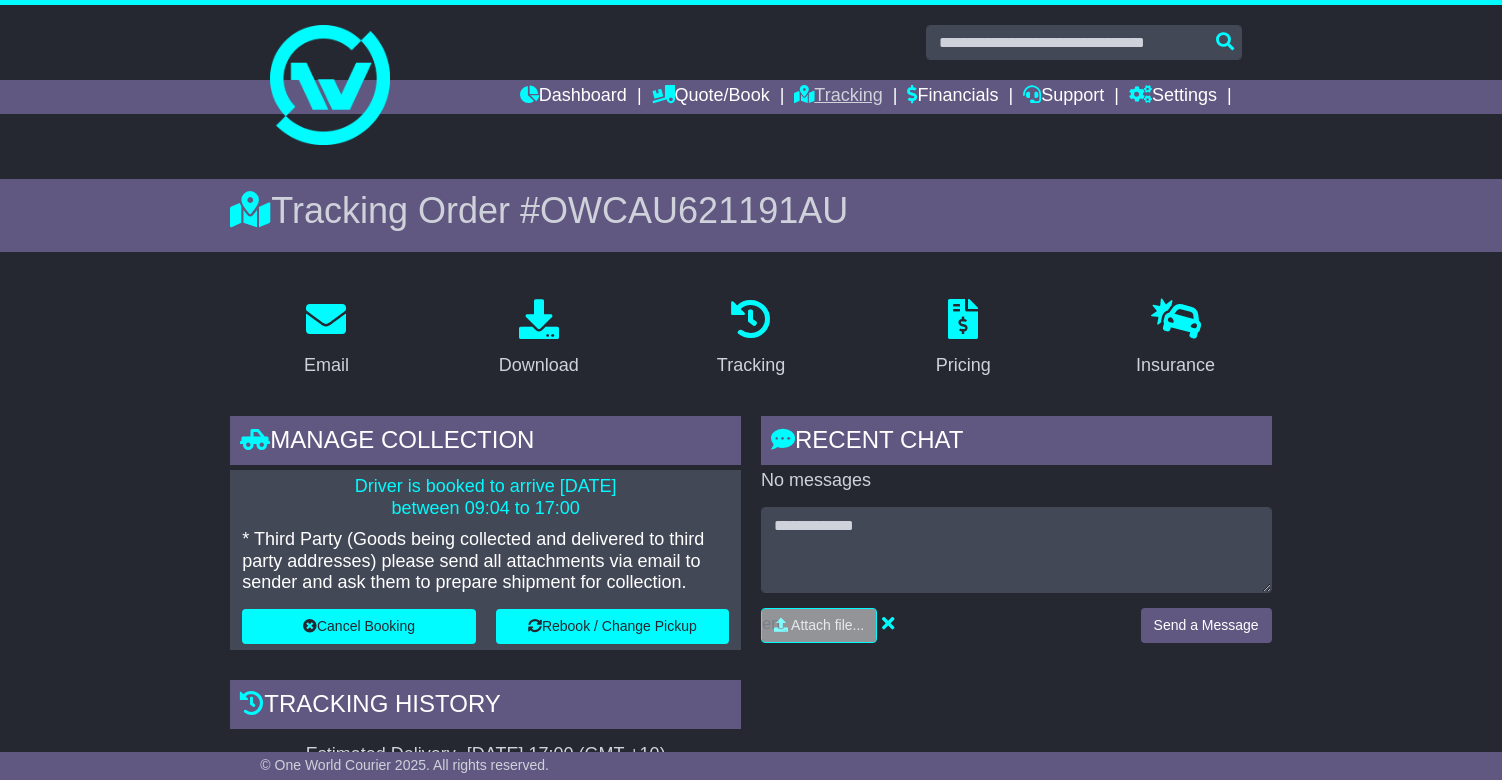 click on "Tracking" at bounding box center [838, 97] 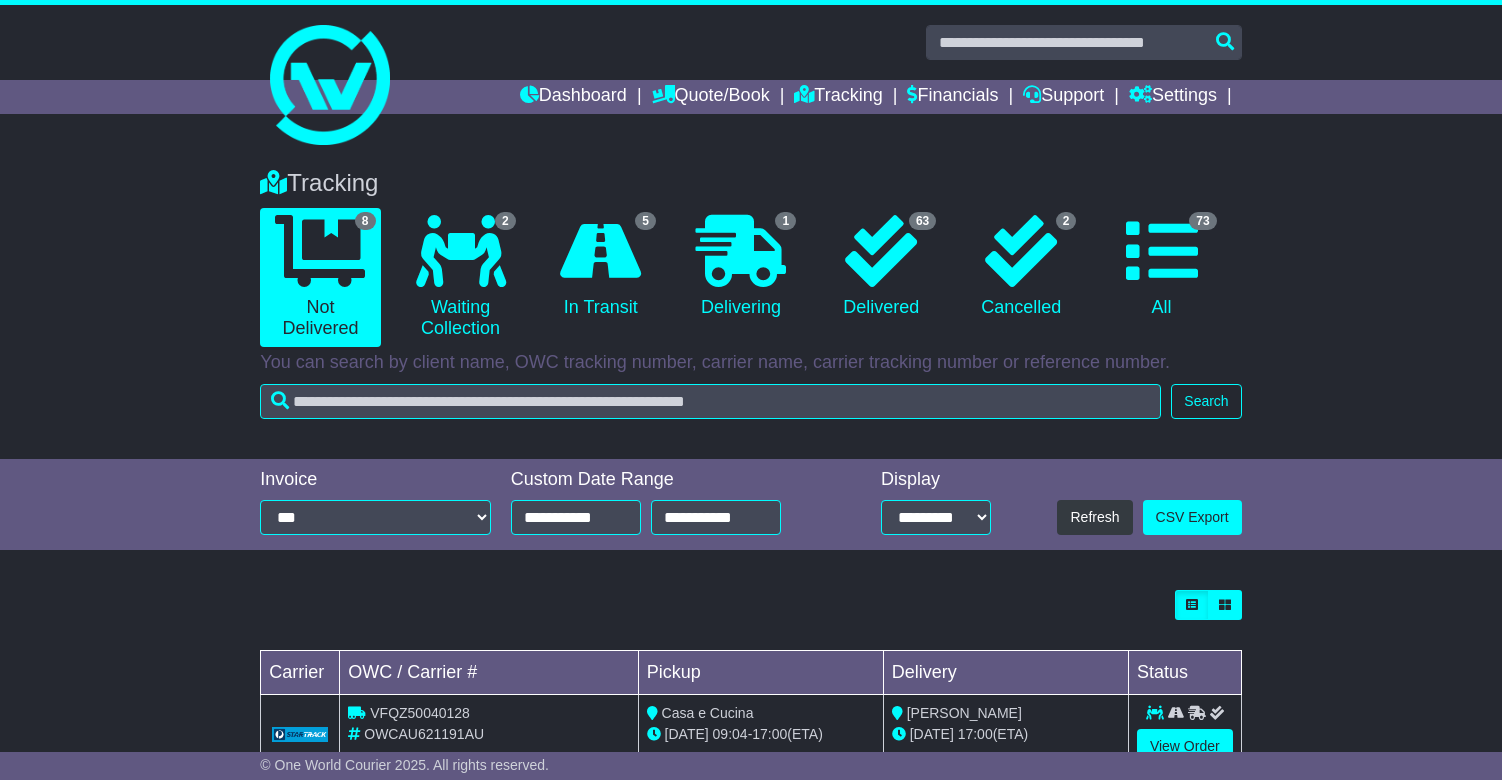 scroll, scrollTop: 0, scrollLeft: 0, axis: both 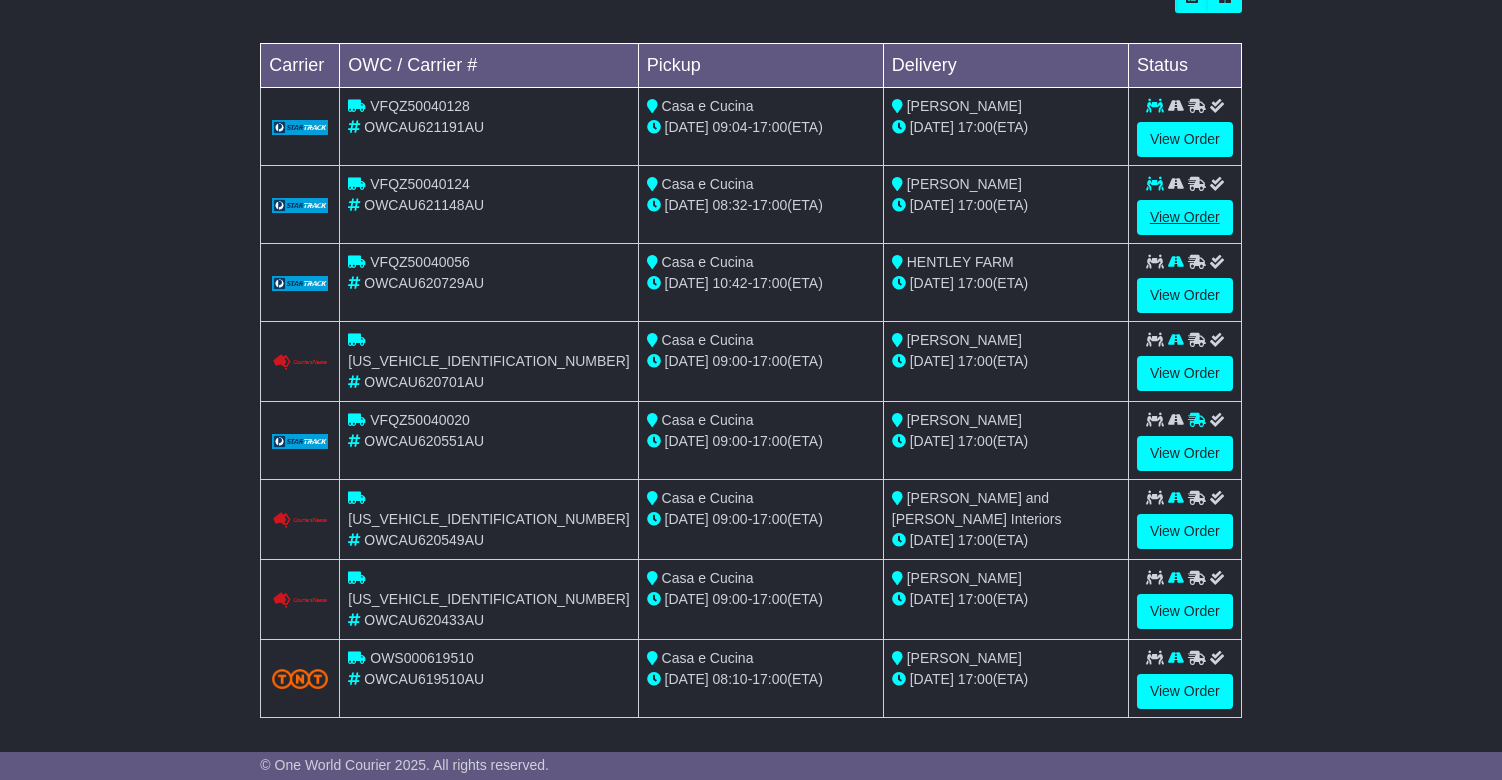 click on "View Order" at bounding box center [1185, 217] 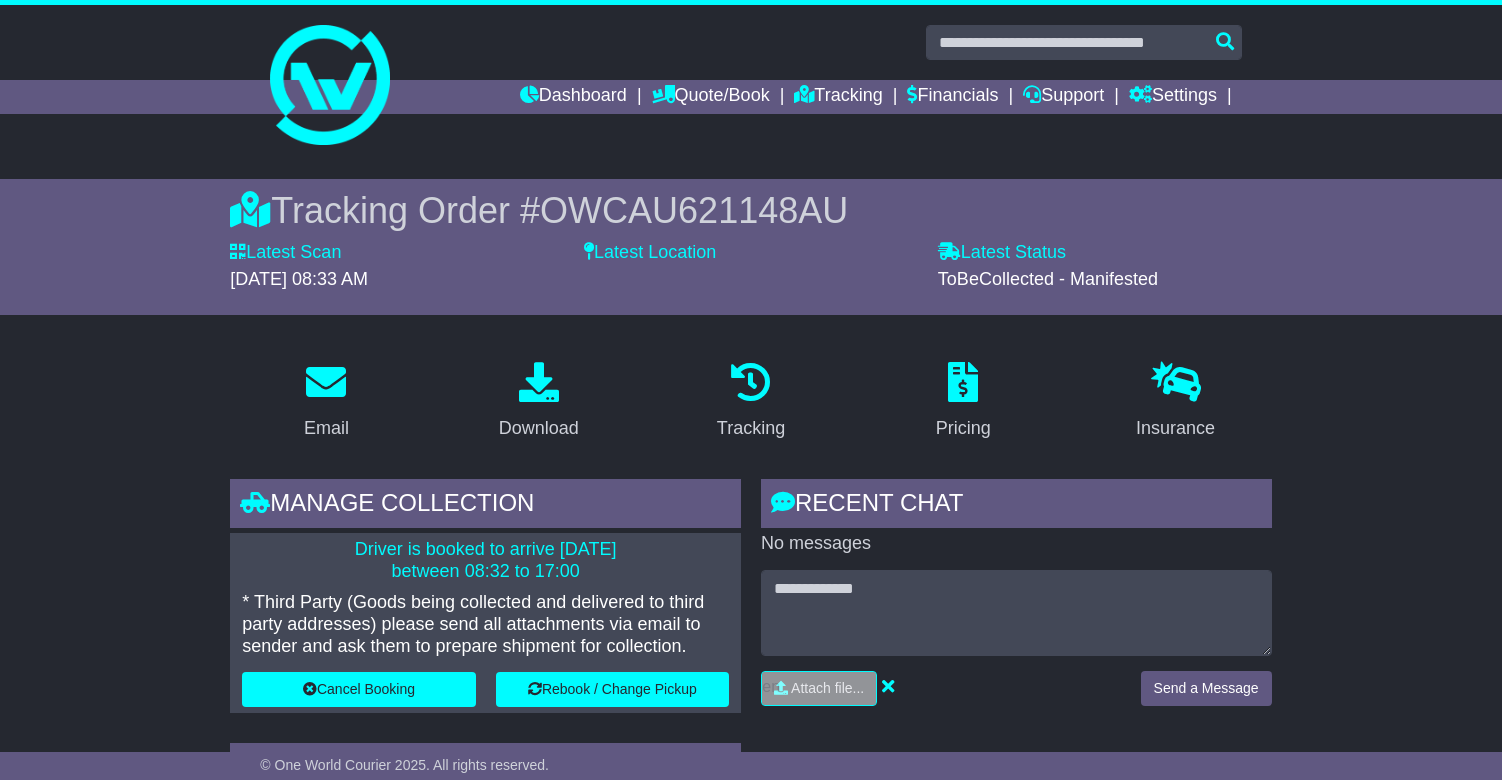 scroll, scrollTop: 0, scrollLeft: 0, axis: both 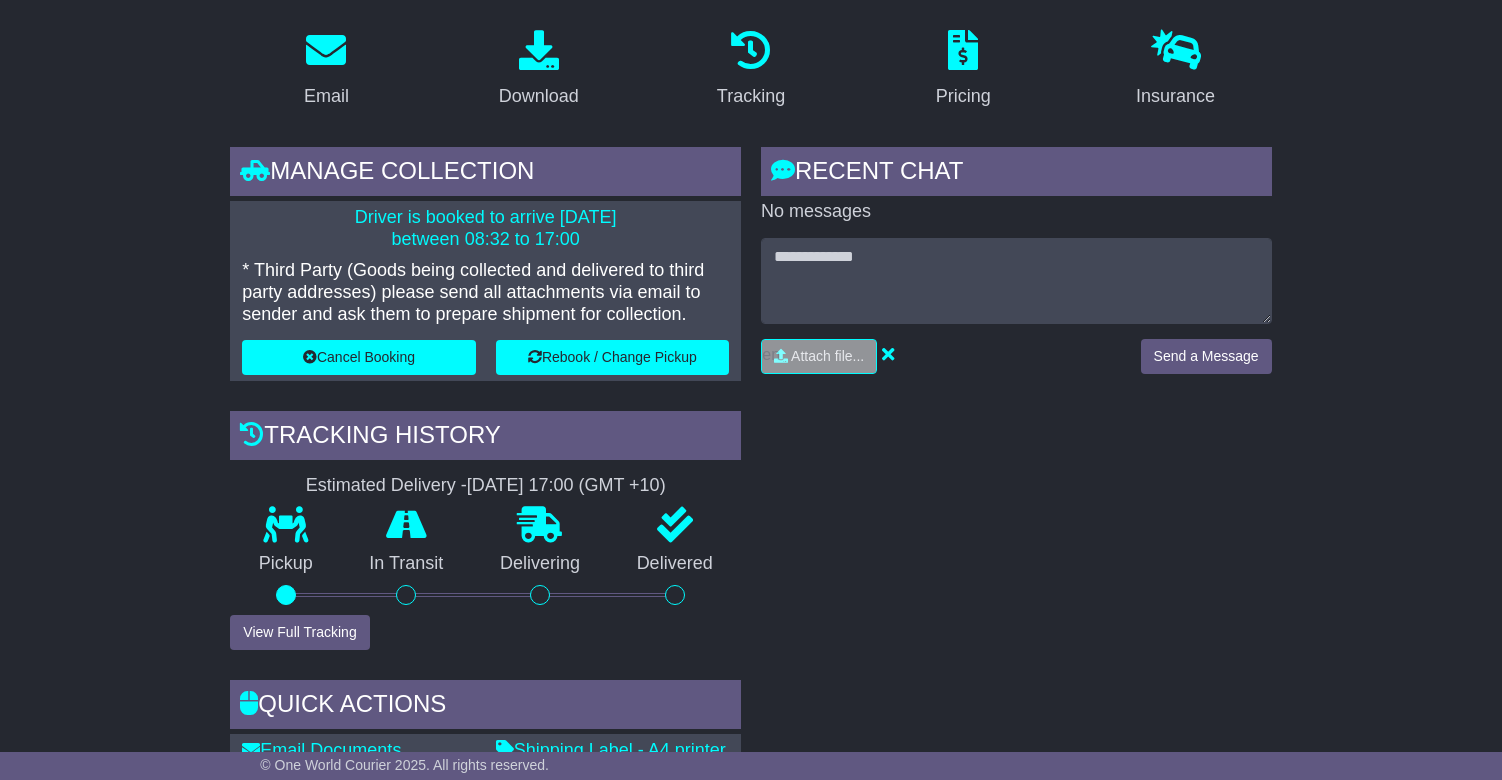 click on "Cancel Booking" at bounding box center (358, 357) 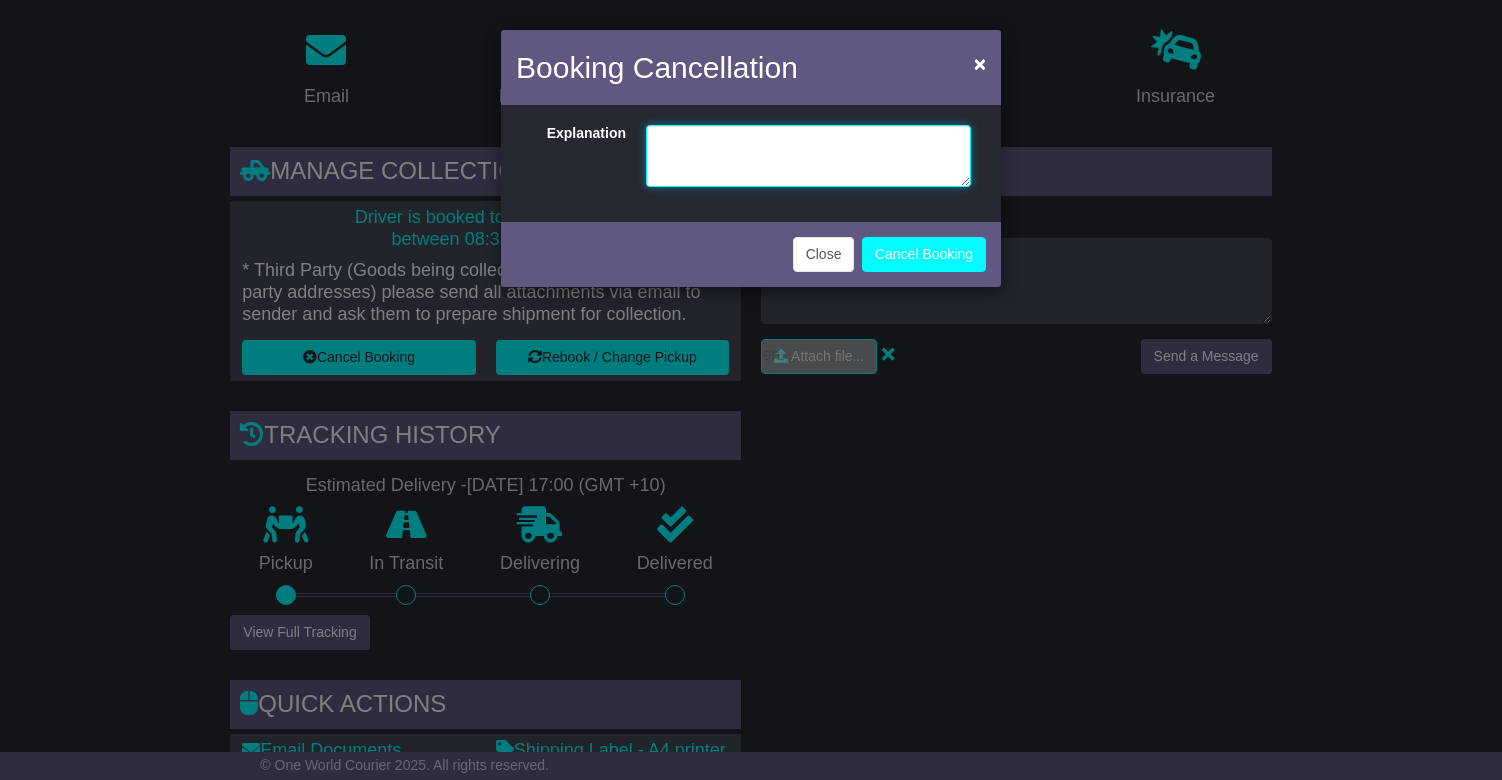 click at bounding box center [808, 156] 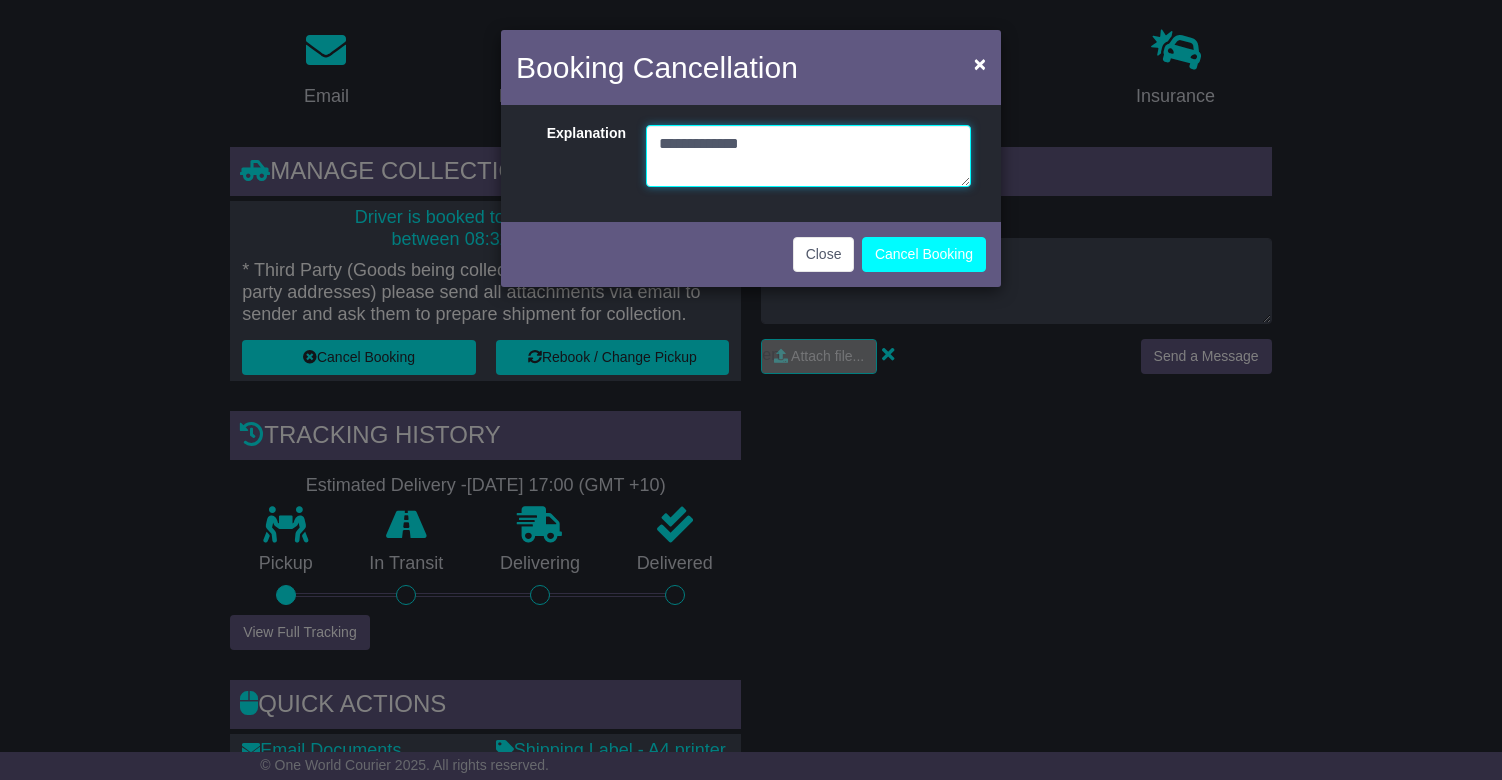click on "**********" at bounding box center [808, 156] 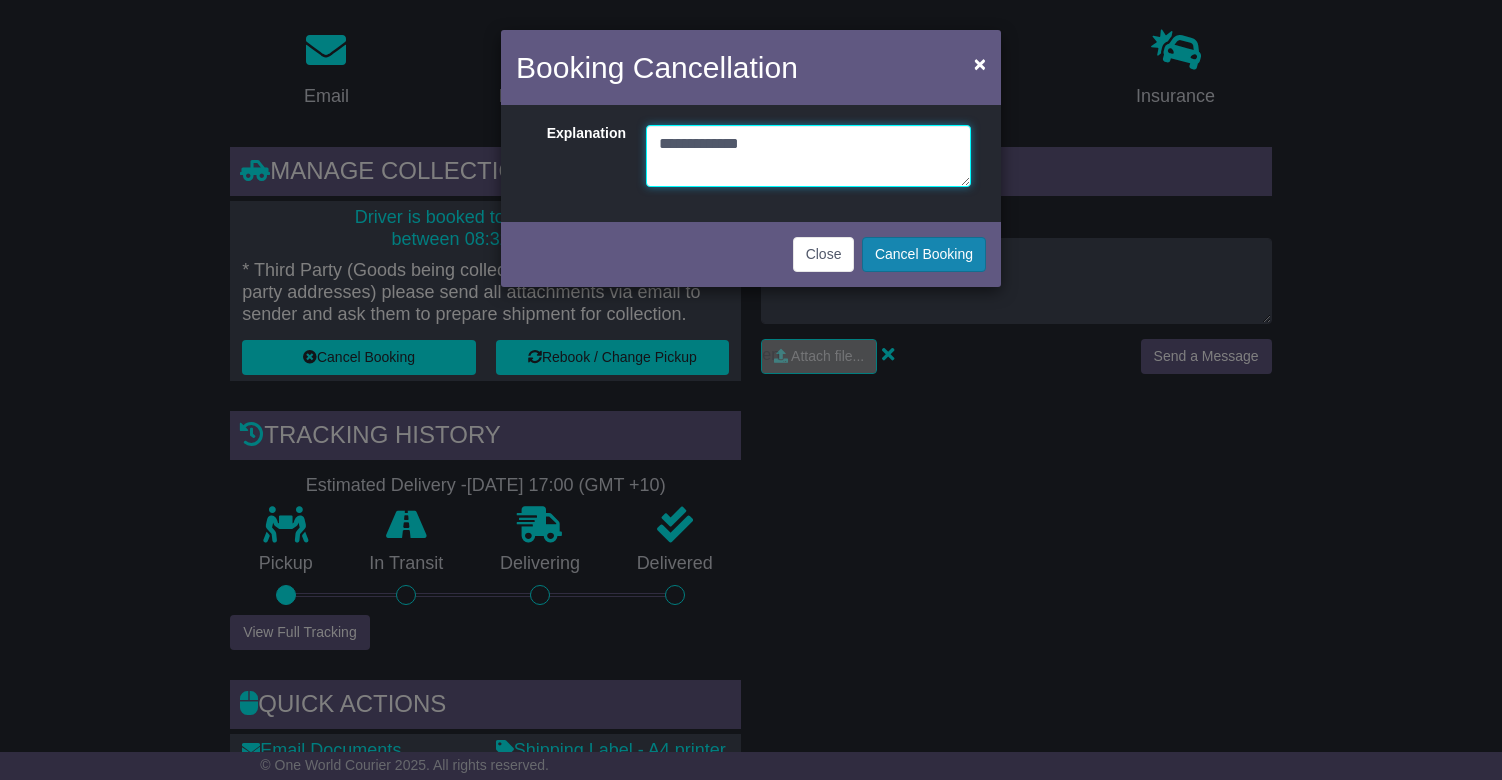 type on "**********" 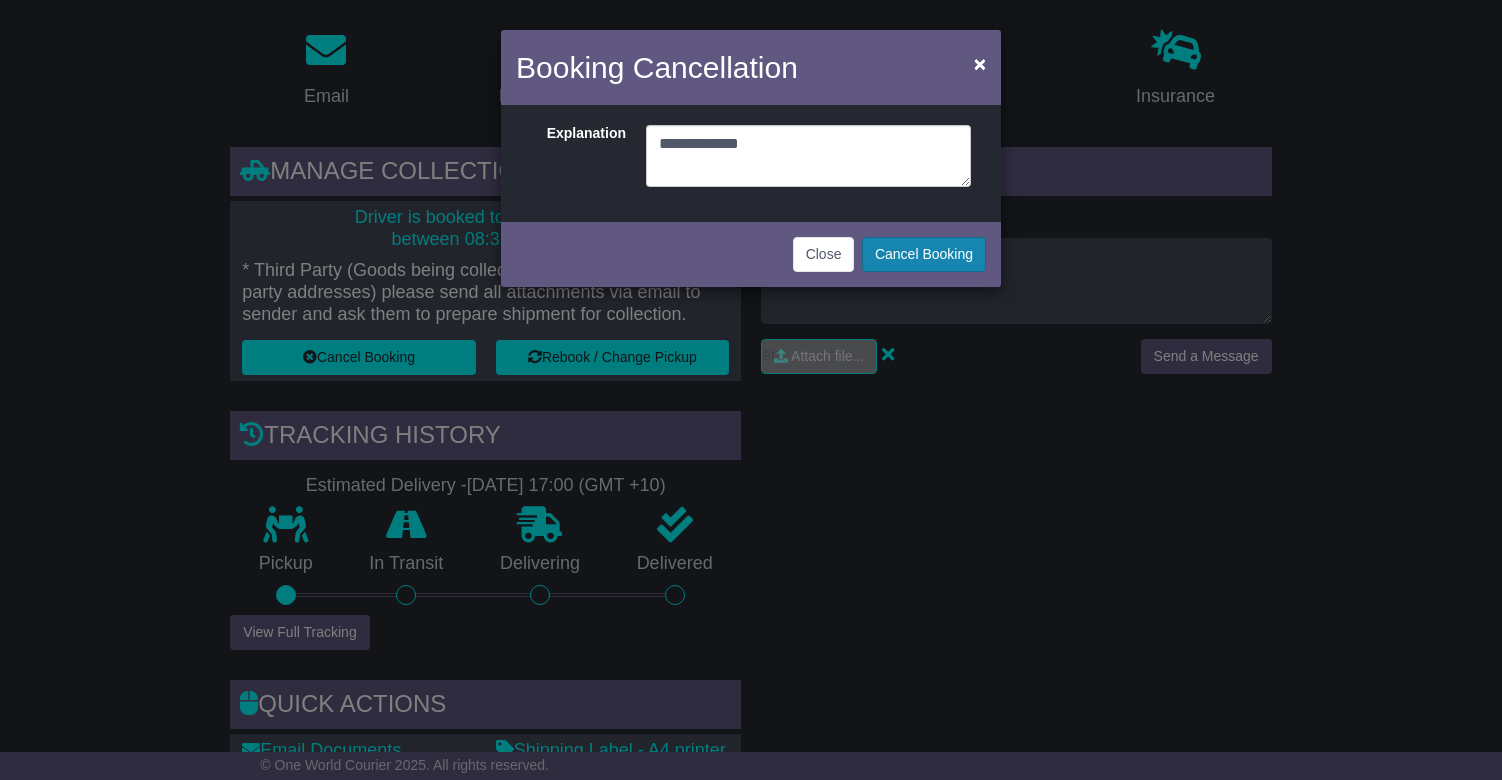 click on "Cancel Booking" at bounding box center [924, 254] 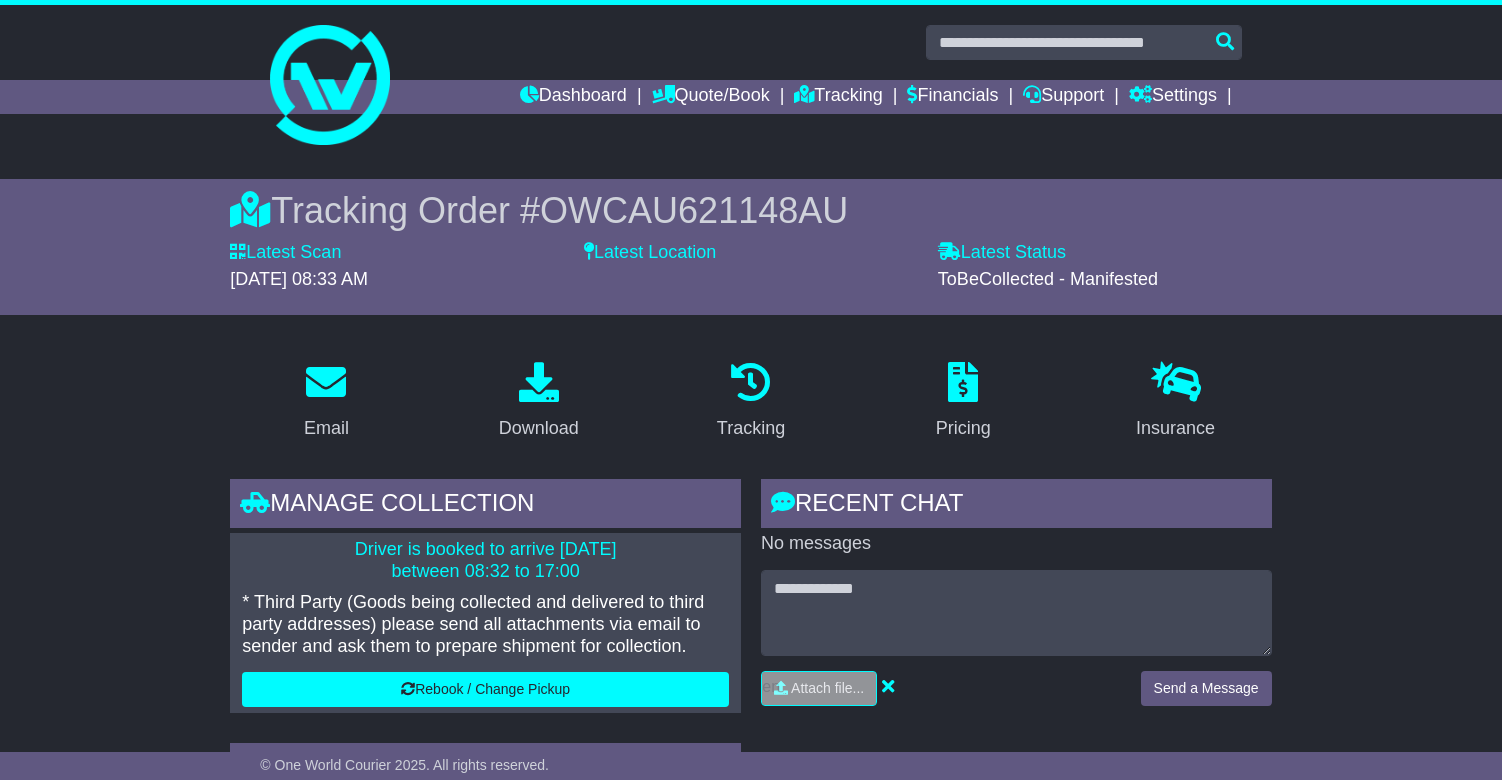 scroll, scrollTop: 0, scrollLeft: 0, axis: both 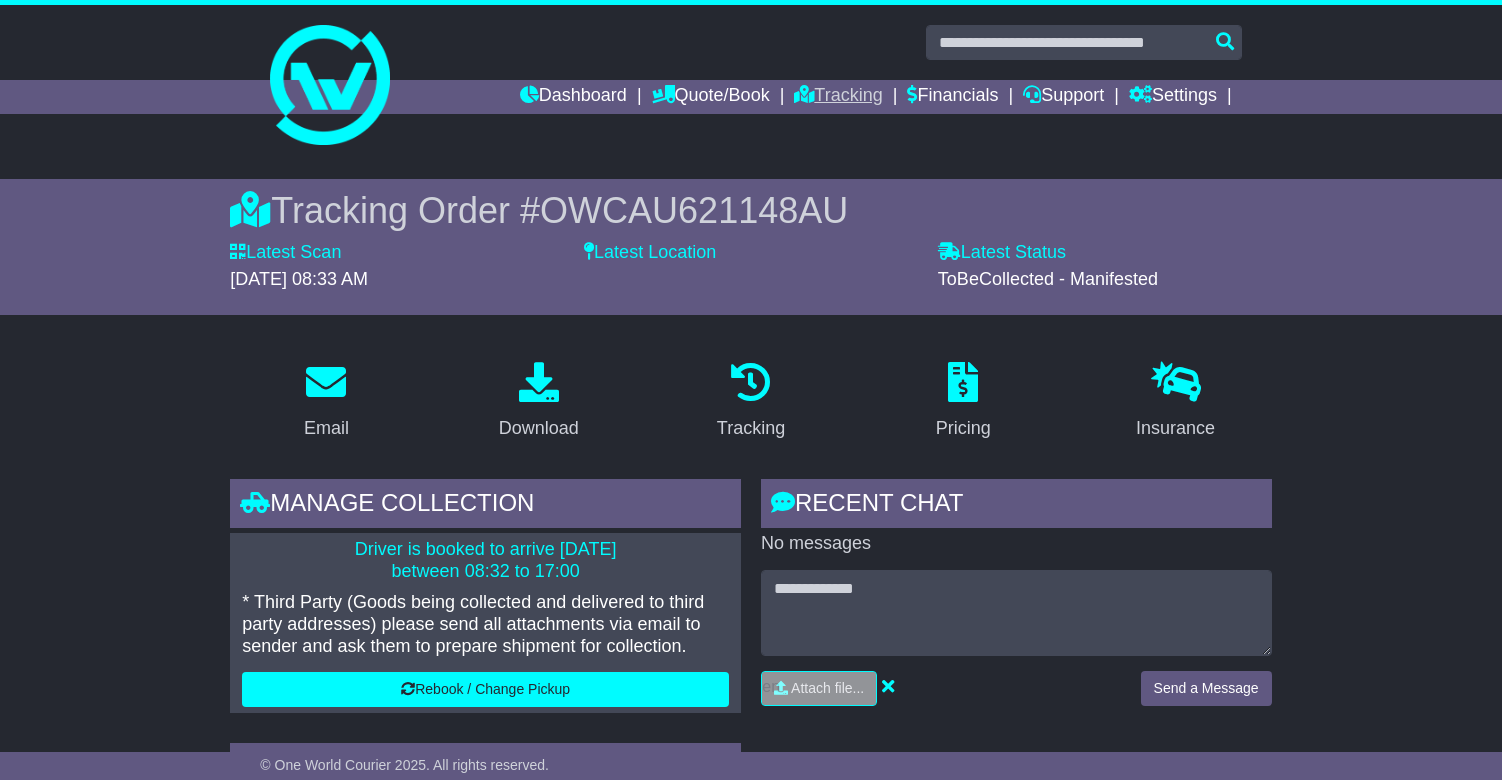 click on "Tracking" at bounding box center (838, 97) 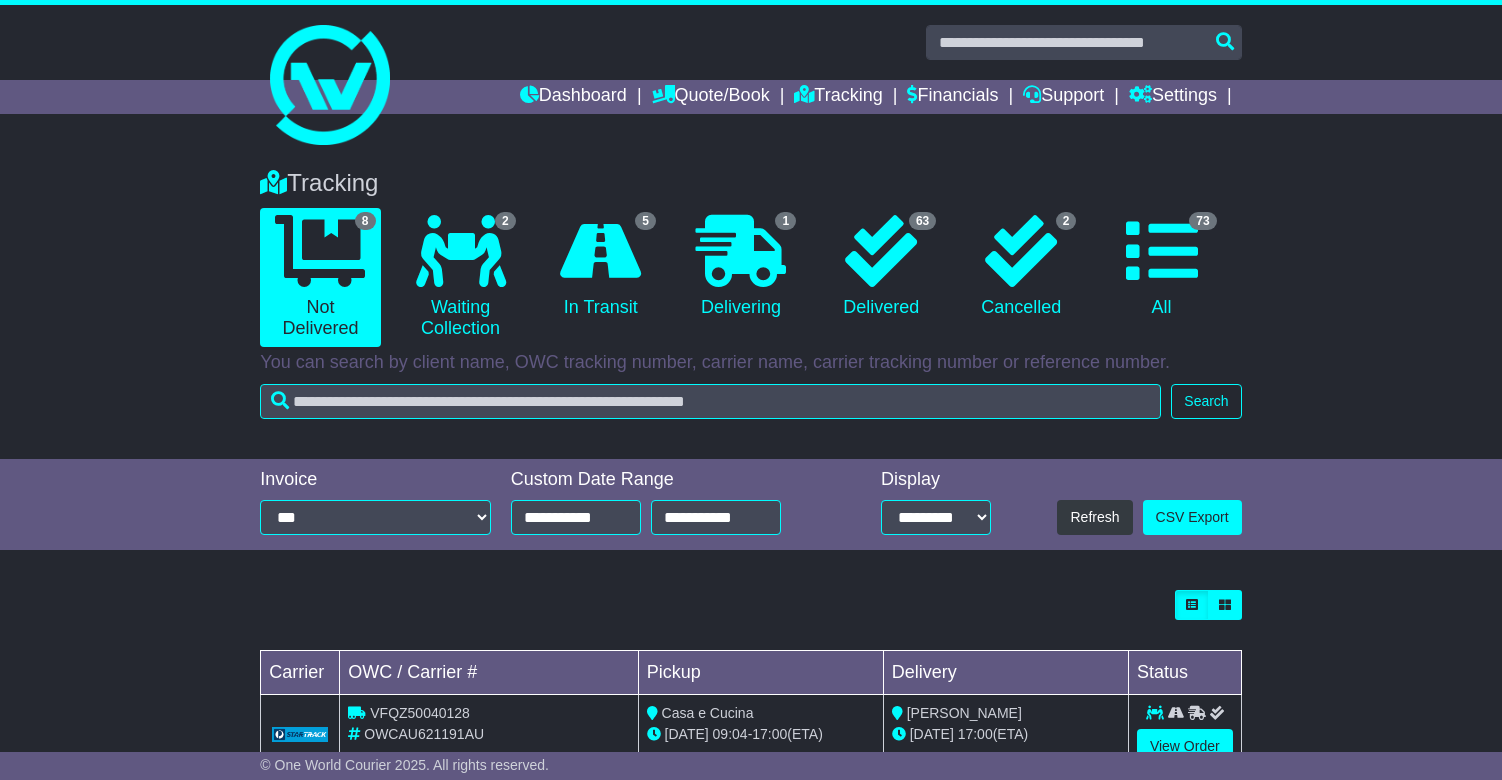 scroll, scrollTop: 0, scrollLeft: 0, axis: both 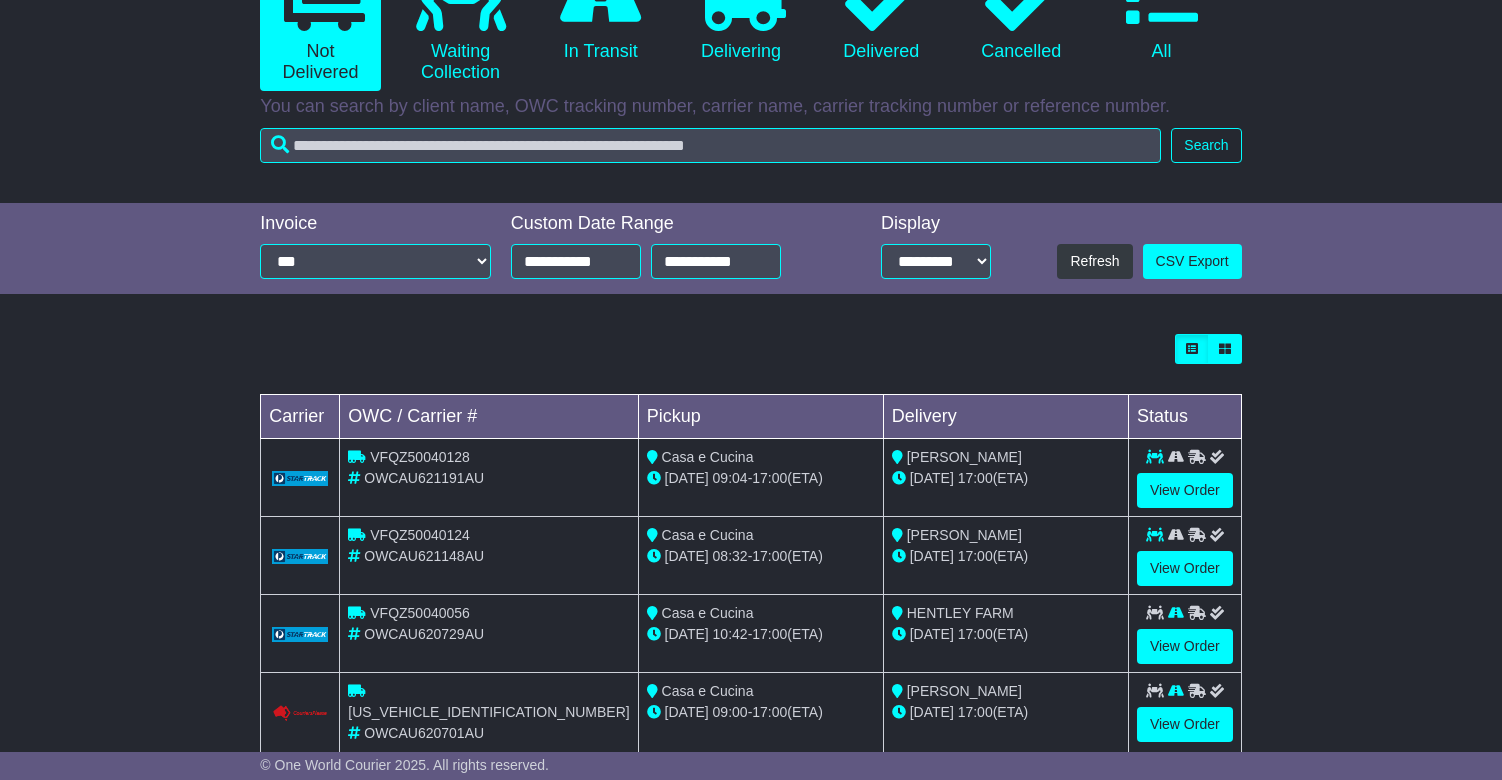 click on "VFQZ50040128" at bounding box center (420, 457) 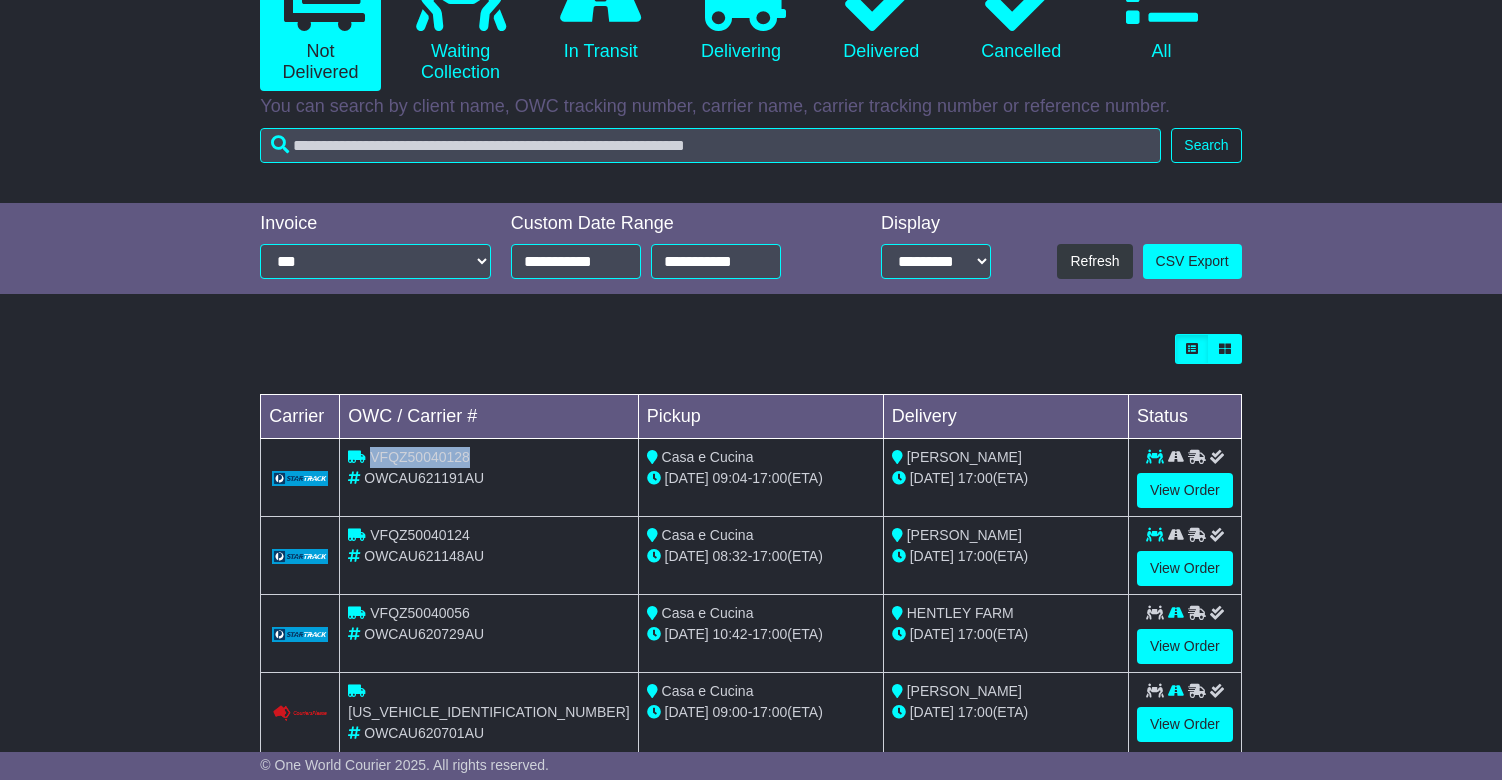 copy on "VFQZ50040128" 